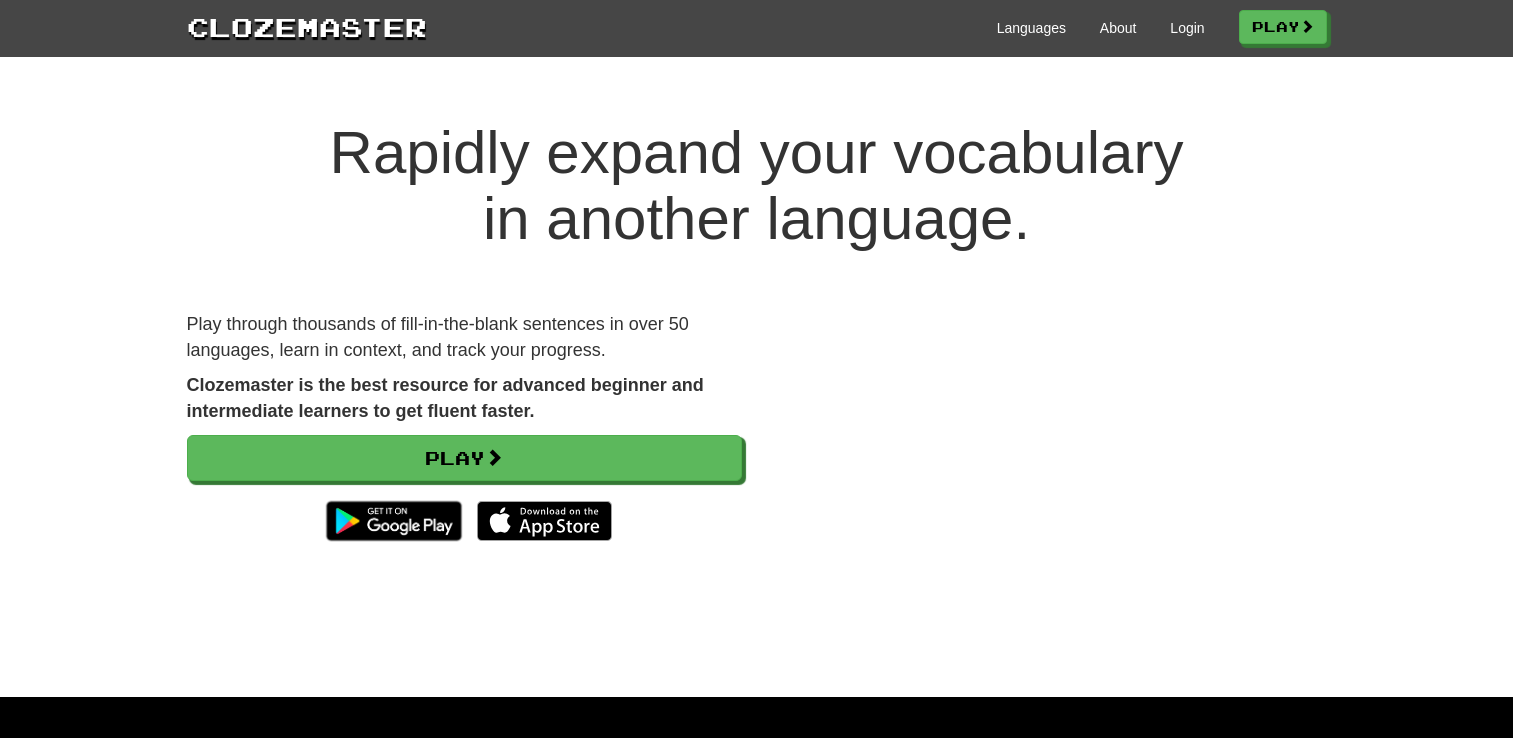 scroll, scrollTop: 0, scrollLeft: 0, axis: both 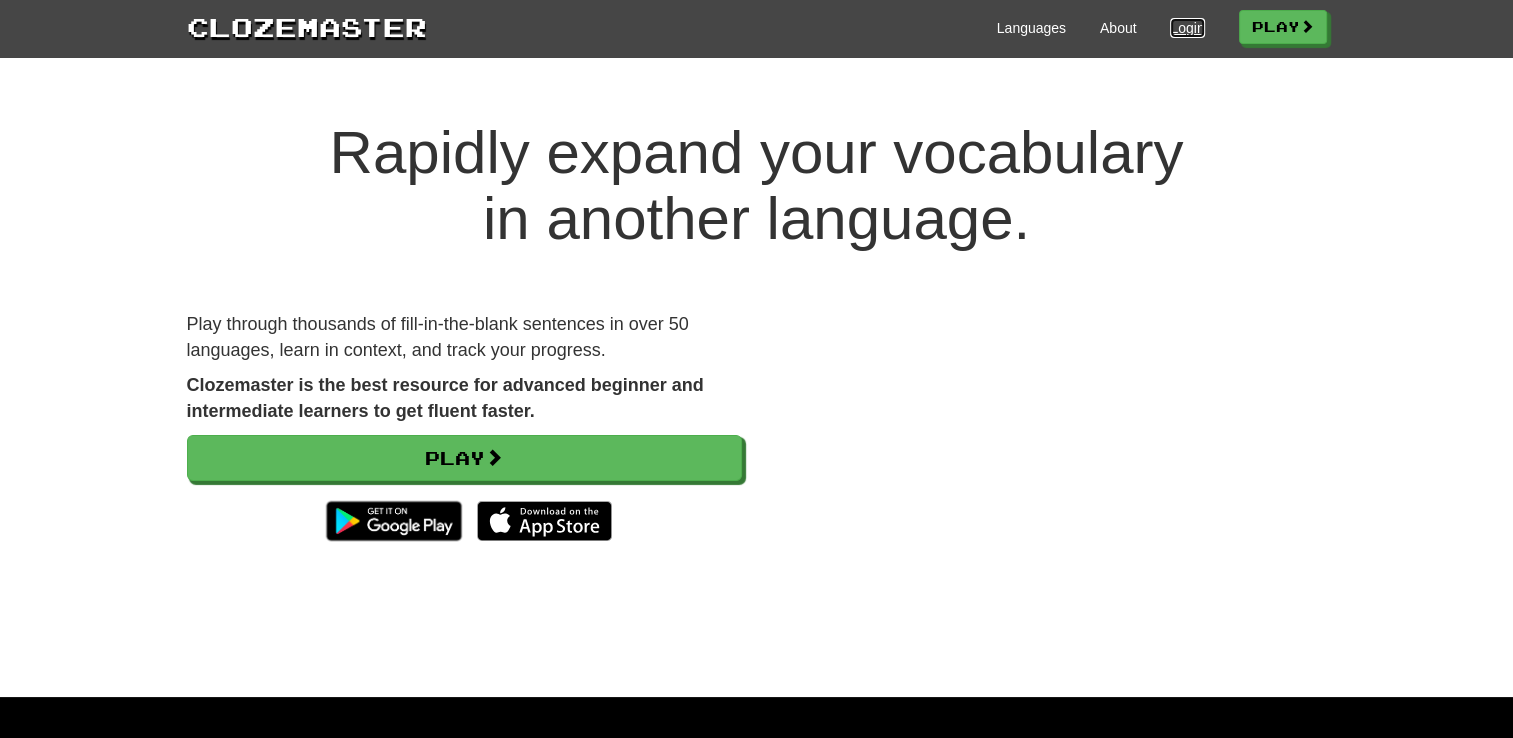 click on "Login" at bounding box center (1187, 28) 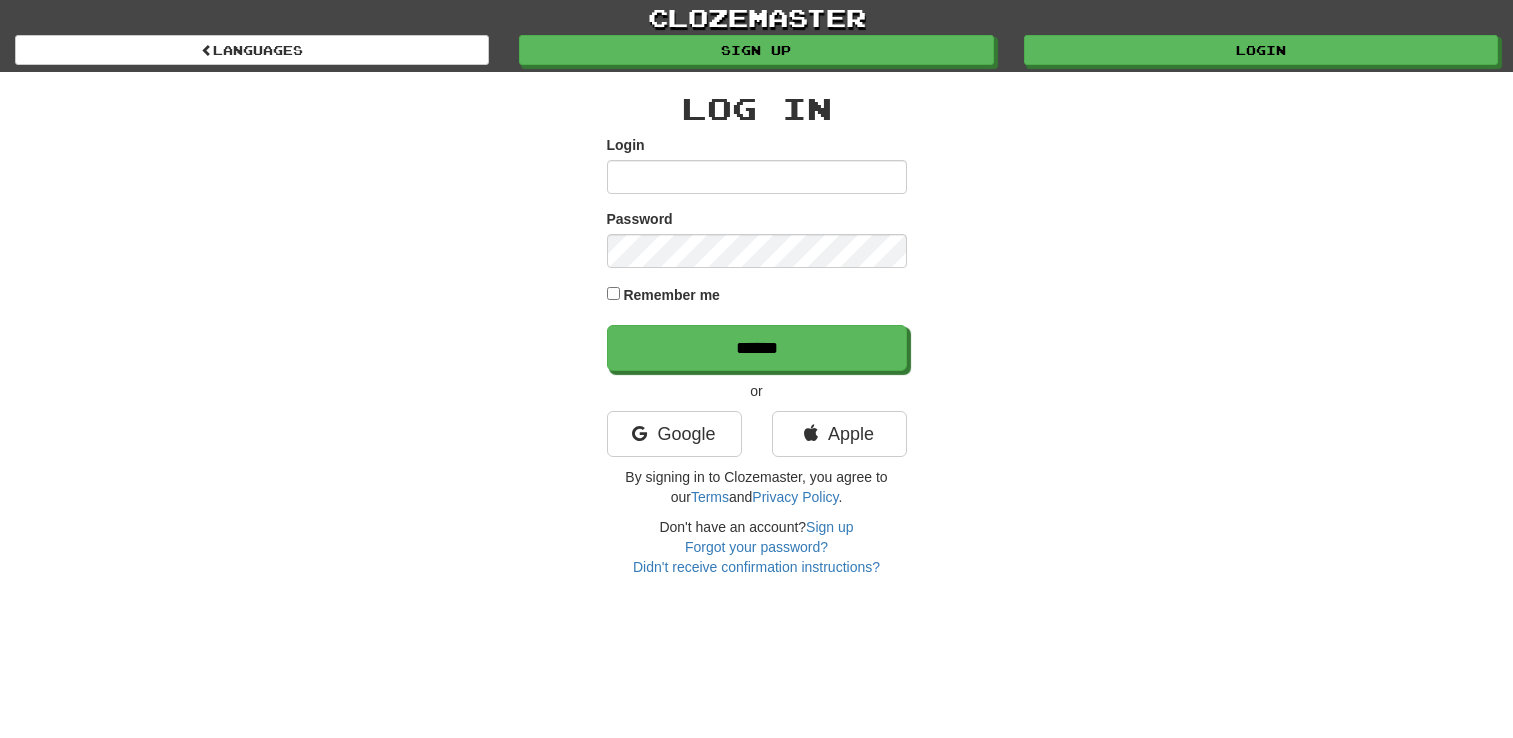 scroll, scrollTop: 0, scrollLeft: 0, axis: both 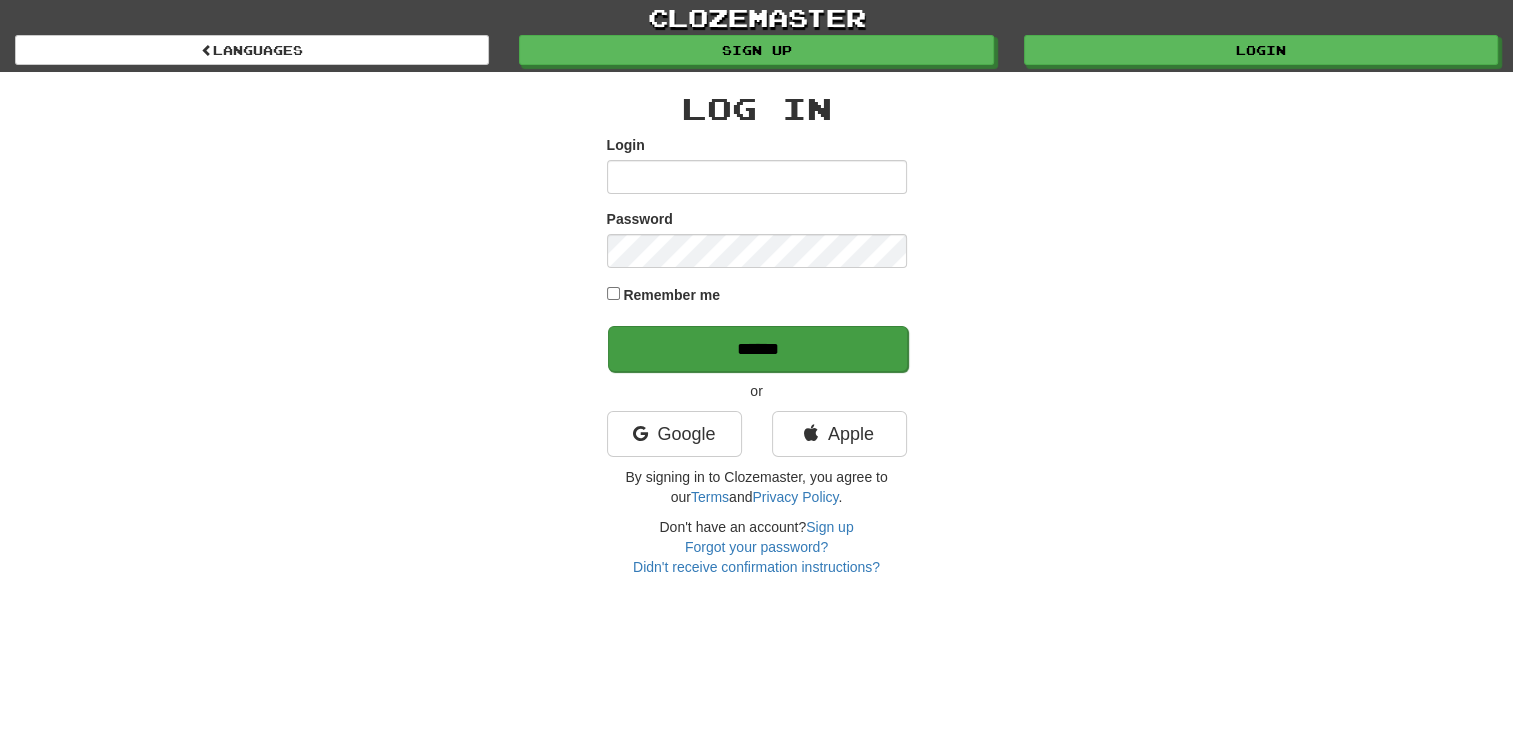 type on "**********" 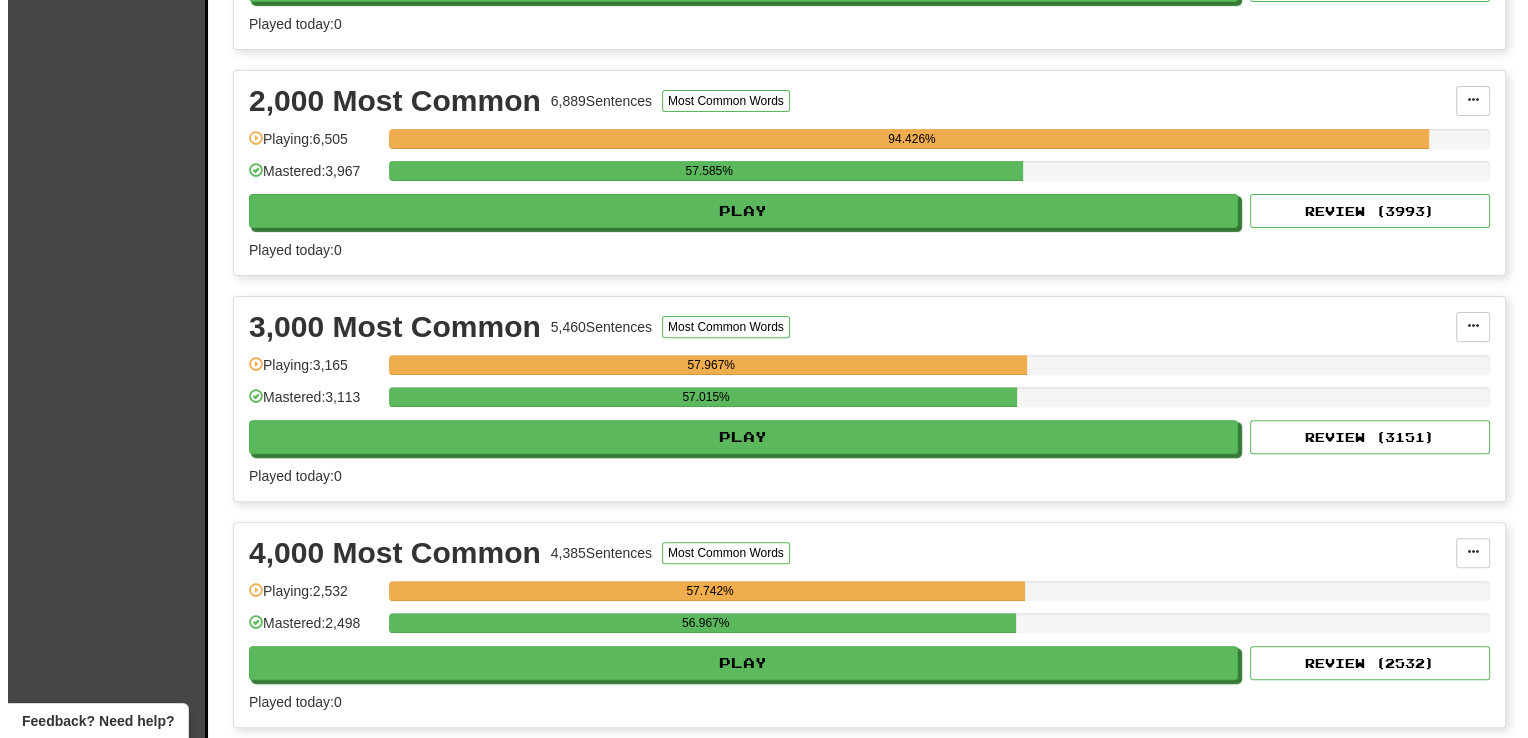 scroll, scrollTop: 645, scrollLeft: 0, axis: vertical 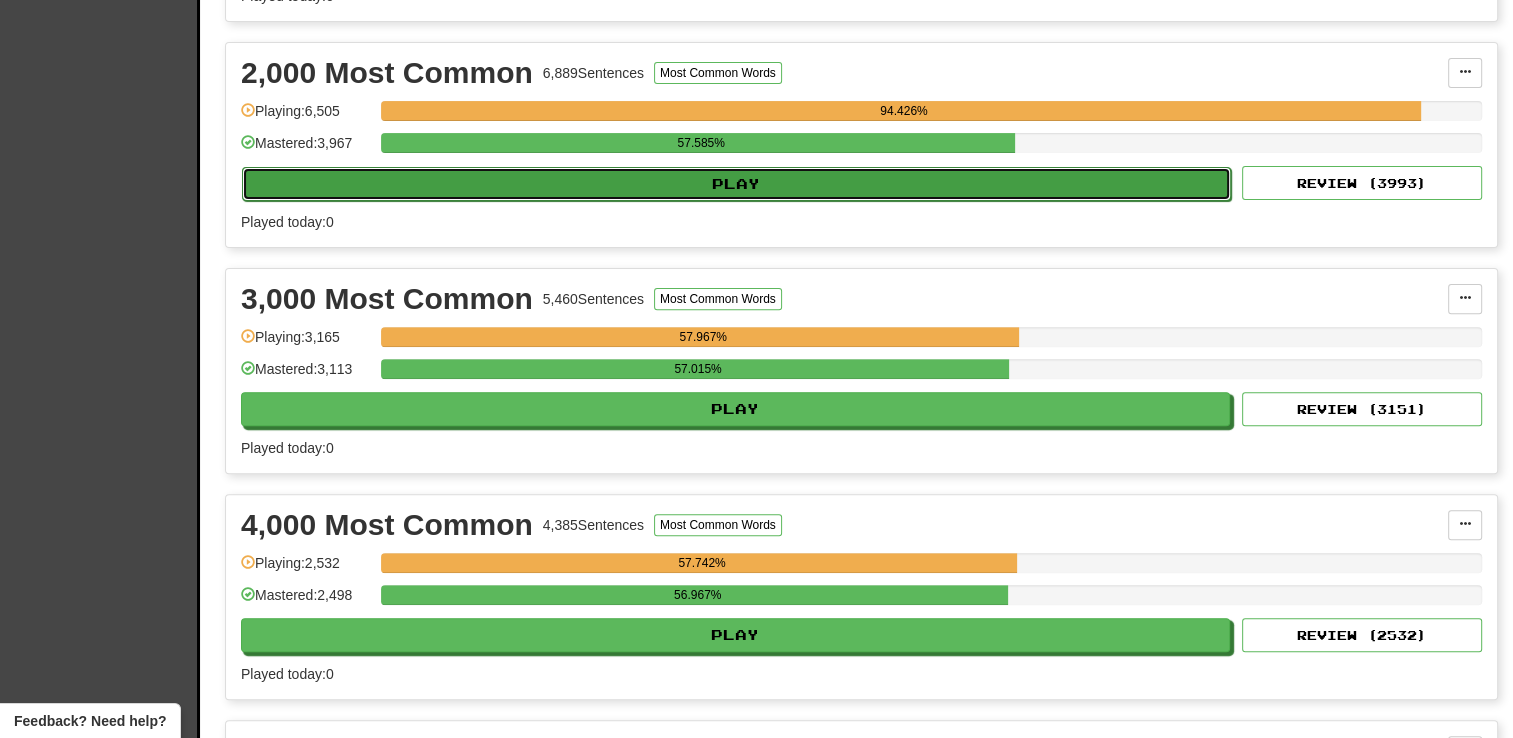 click on "Play" at bounding box center (736, 184) 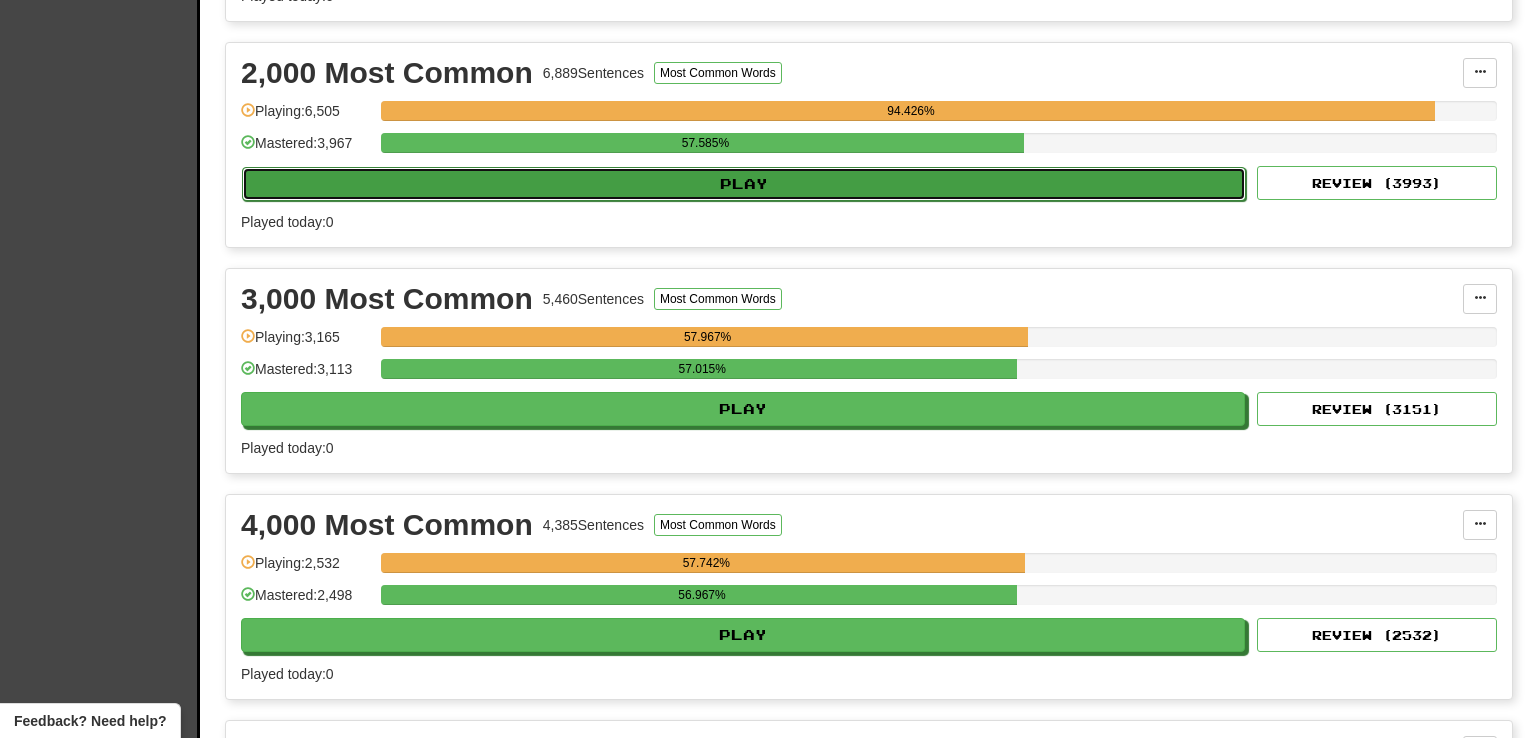 select on "**" 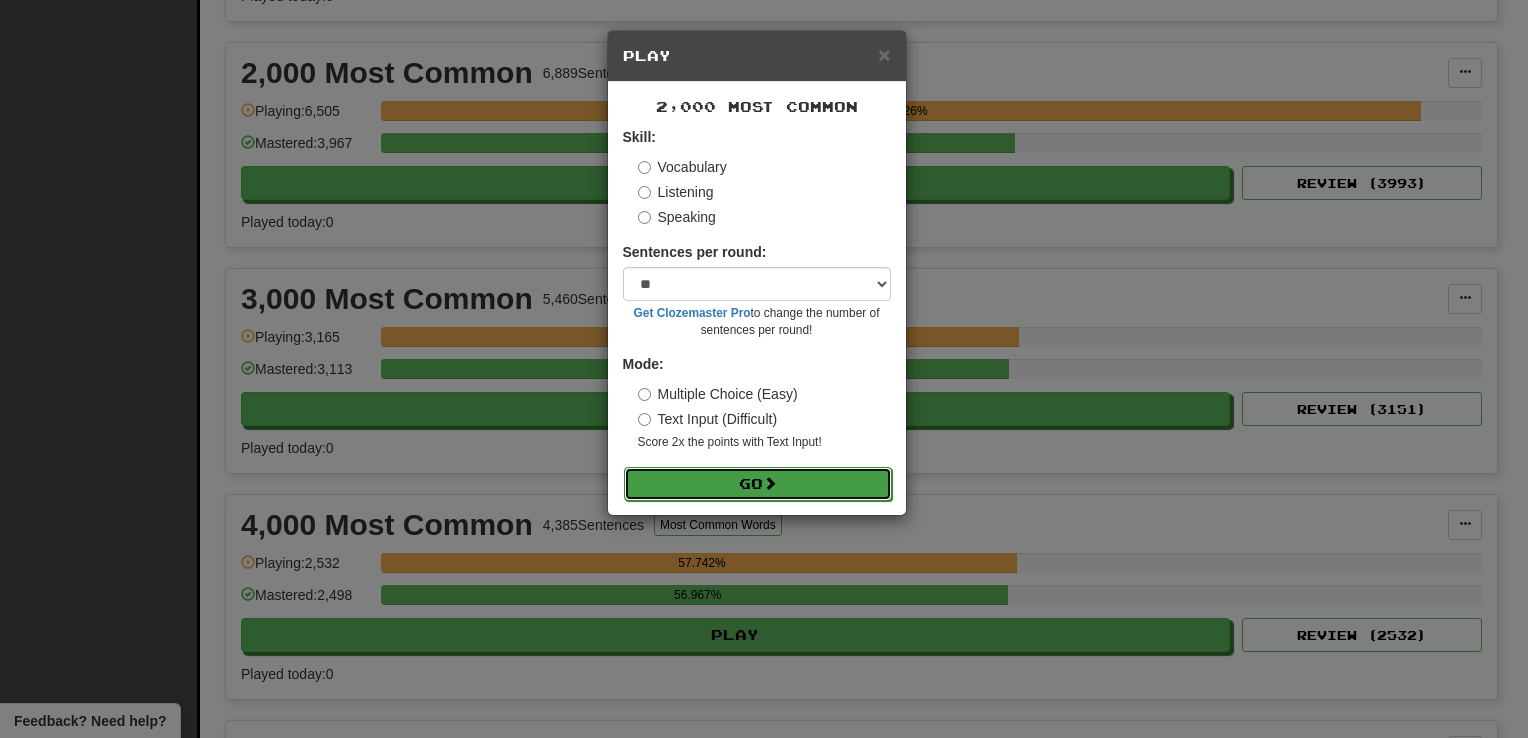 click on "Go" at bounding box center [758, 484] 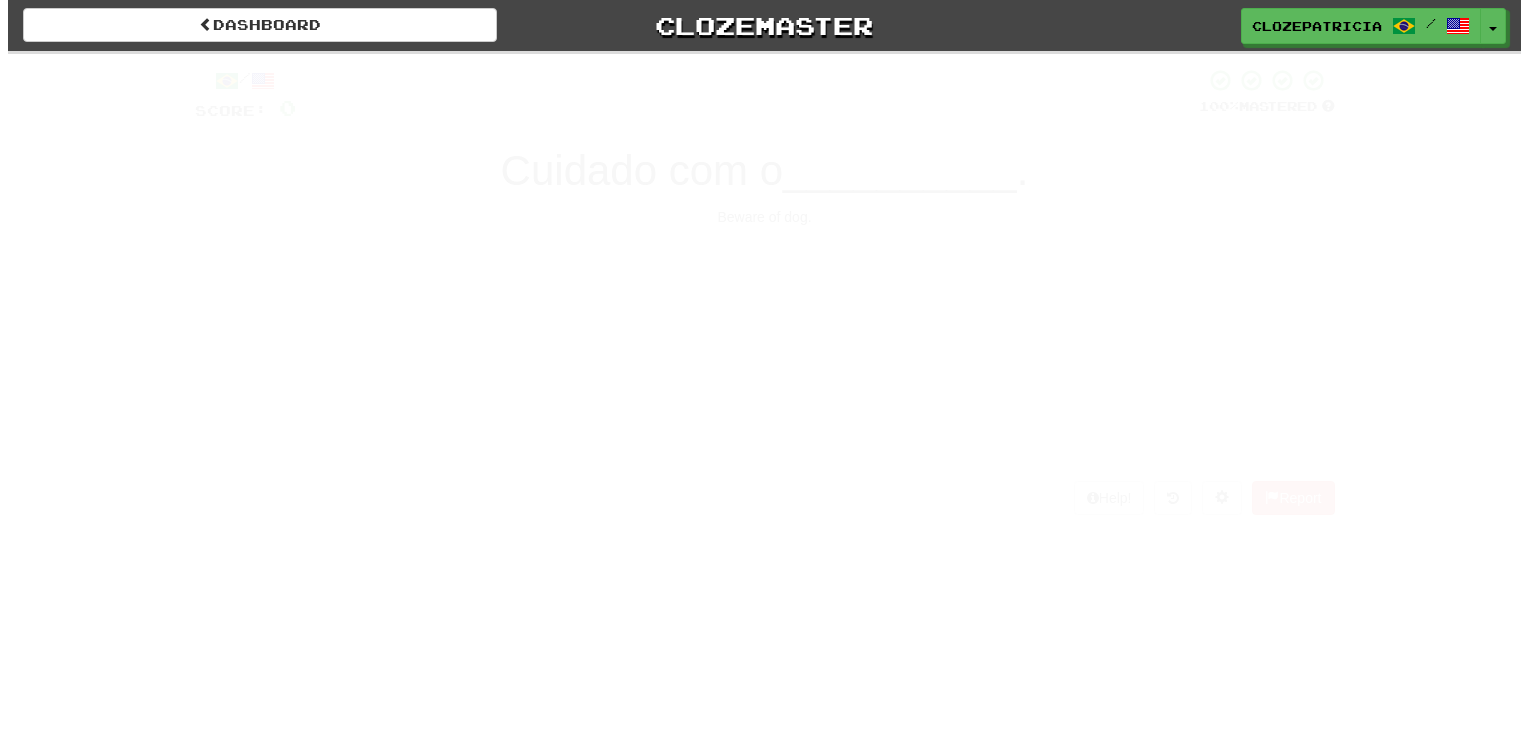 scroll, scrollTop: 0, scrollLeft: 0, axis: both 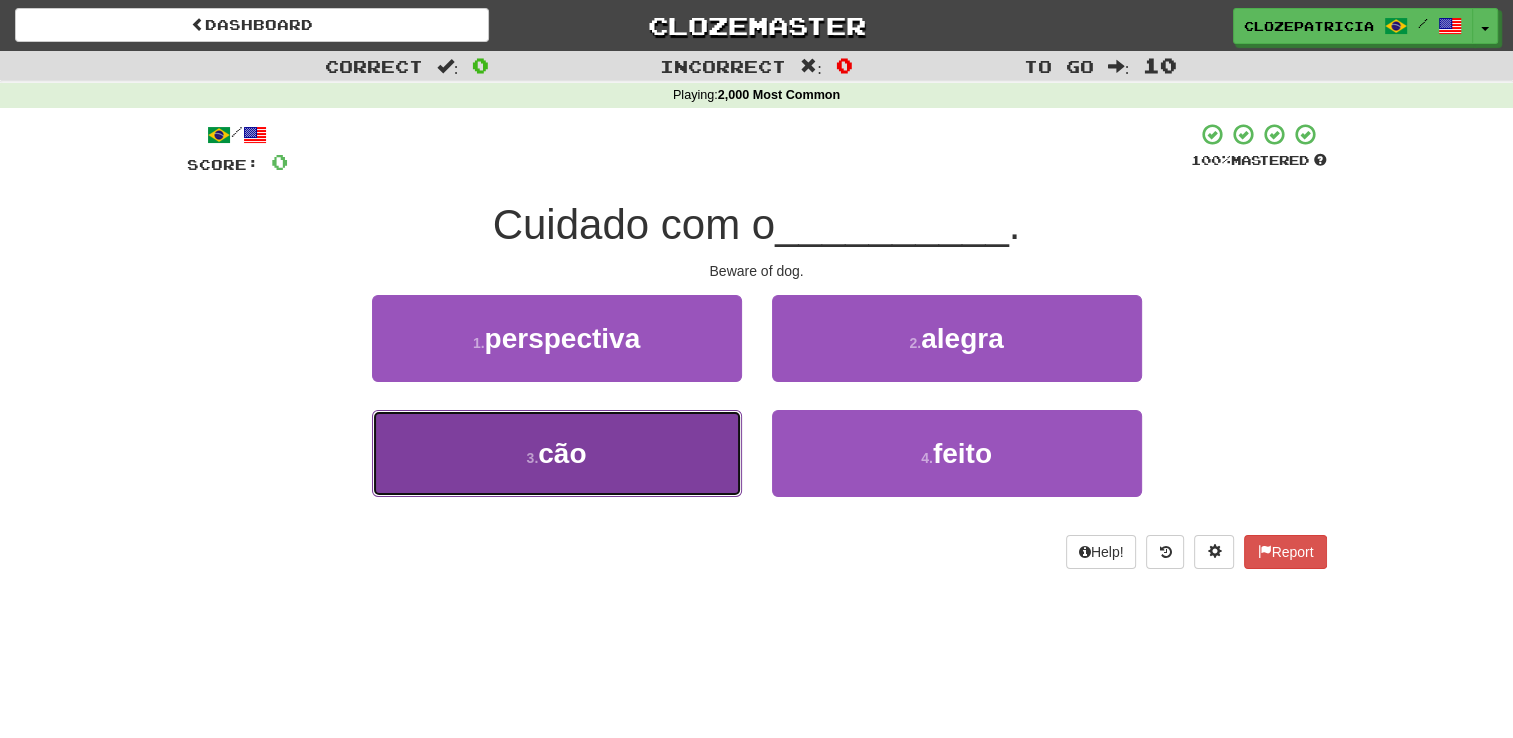 click on "3 .  cão" at bounding box center (557, 453) 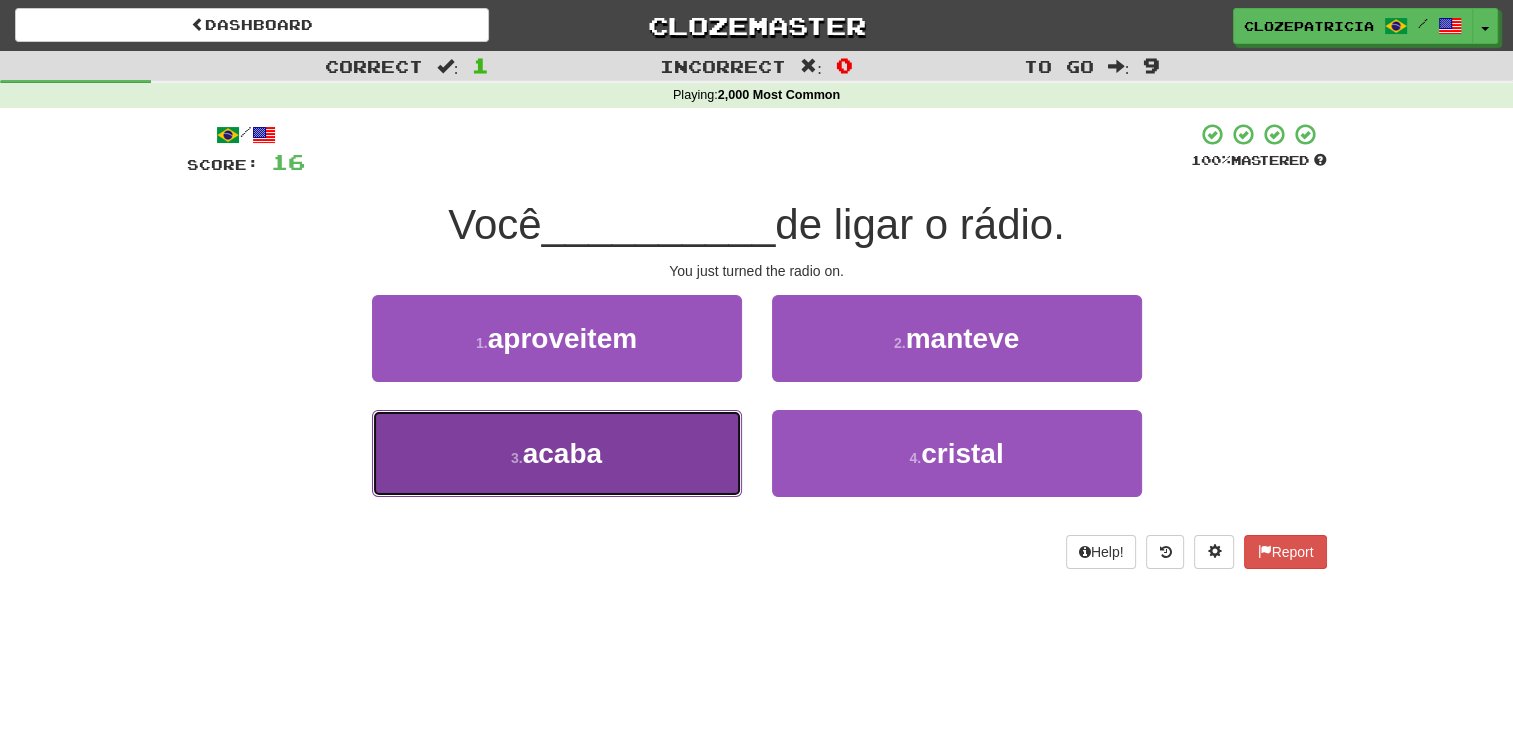 click on "3 .  acaba" at bounding box center [557, 453] 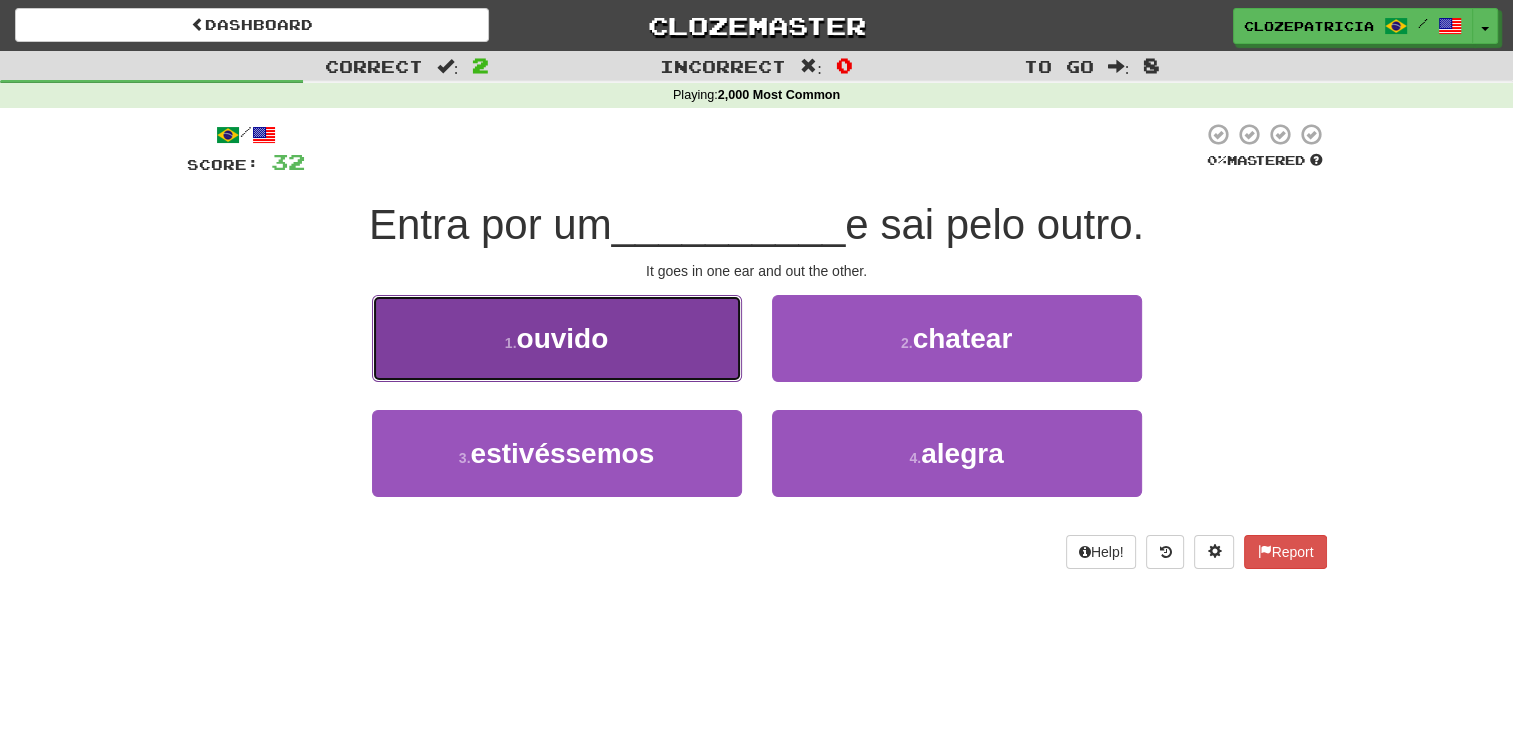 click on "1 .  ouvido" at bounding box center (557, 338) 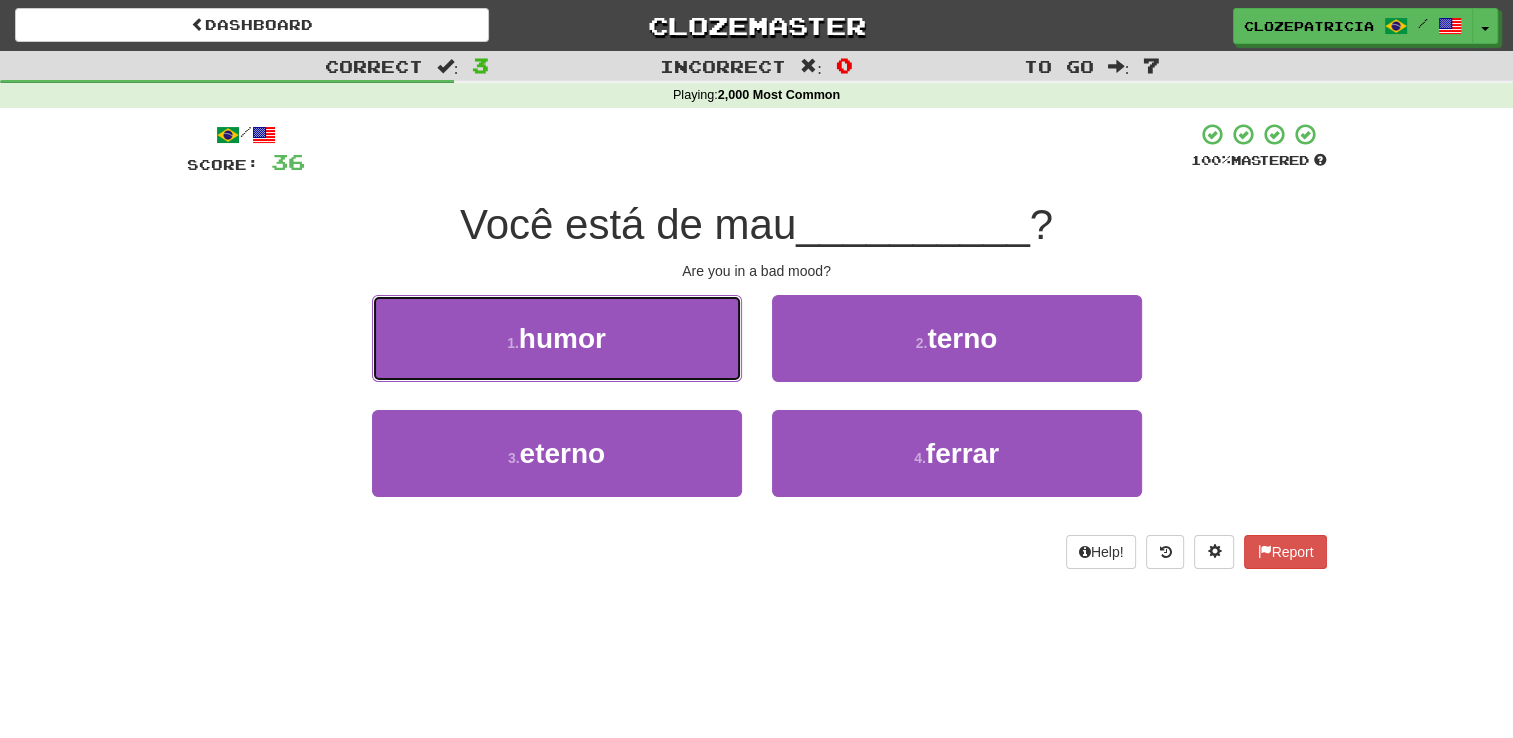 click on "1 .  humor" at bounding box center [557, 338] 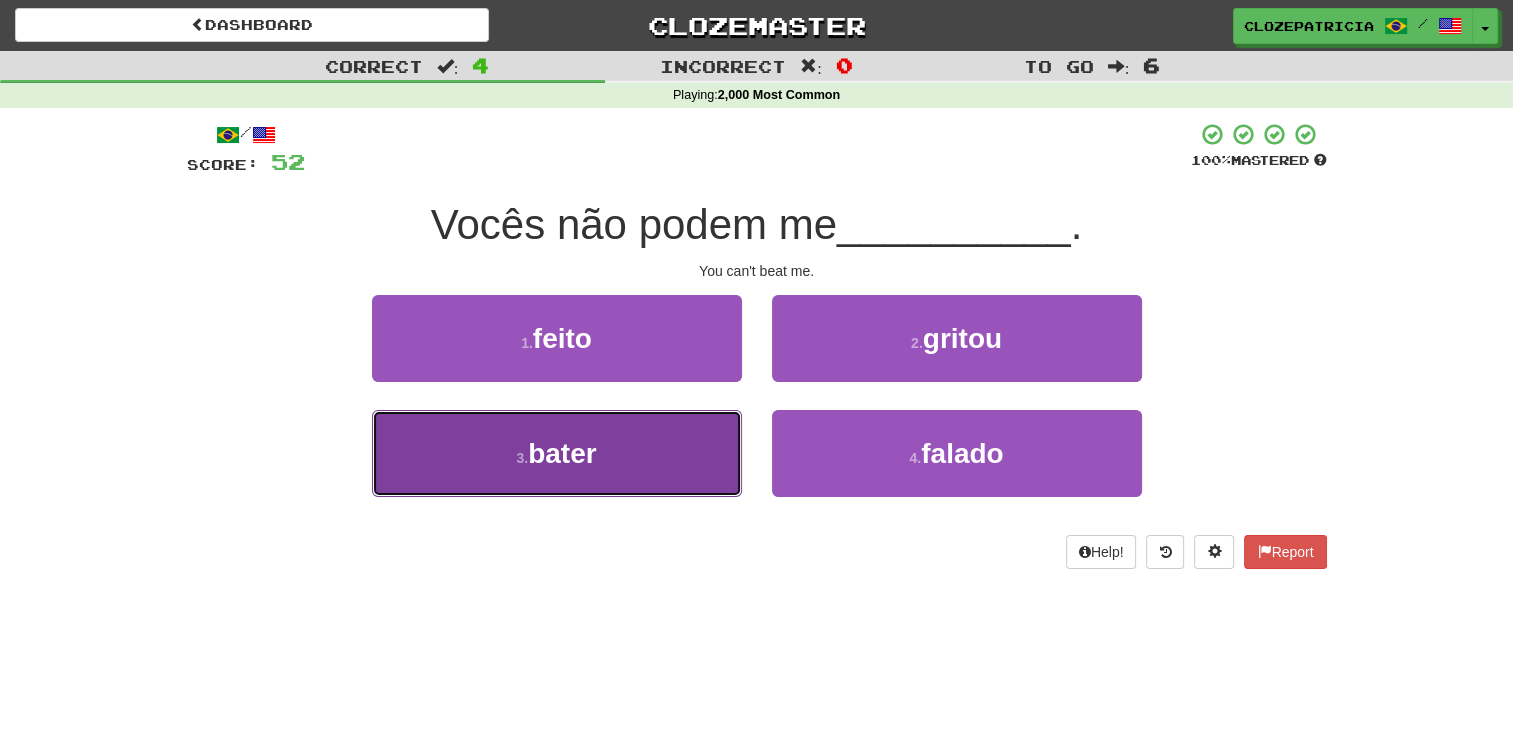 click on "3 .  bater" at bounding box center (557, 453) 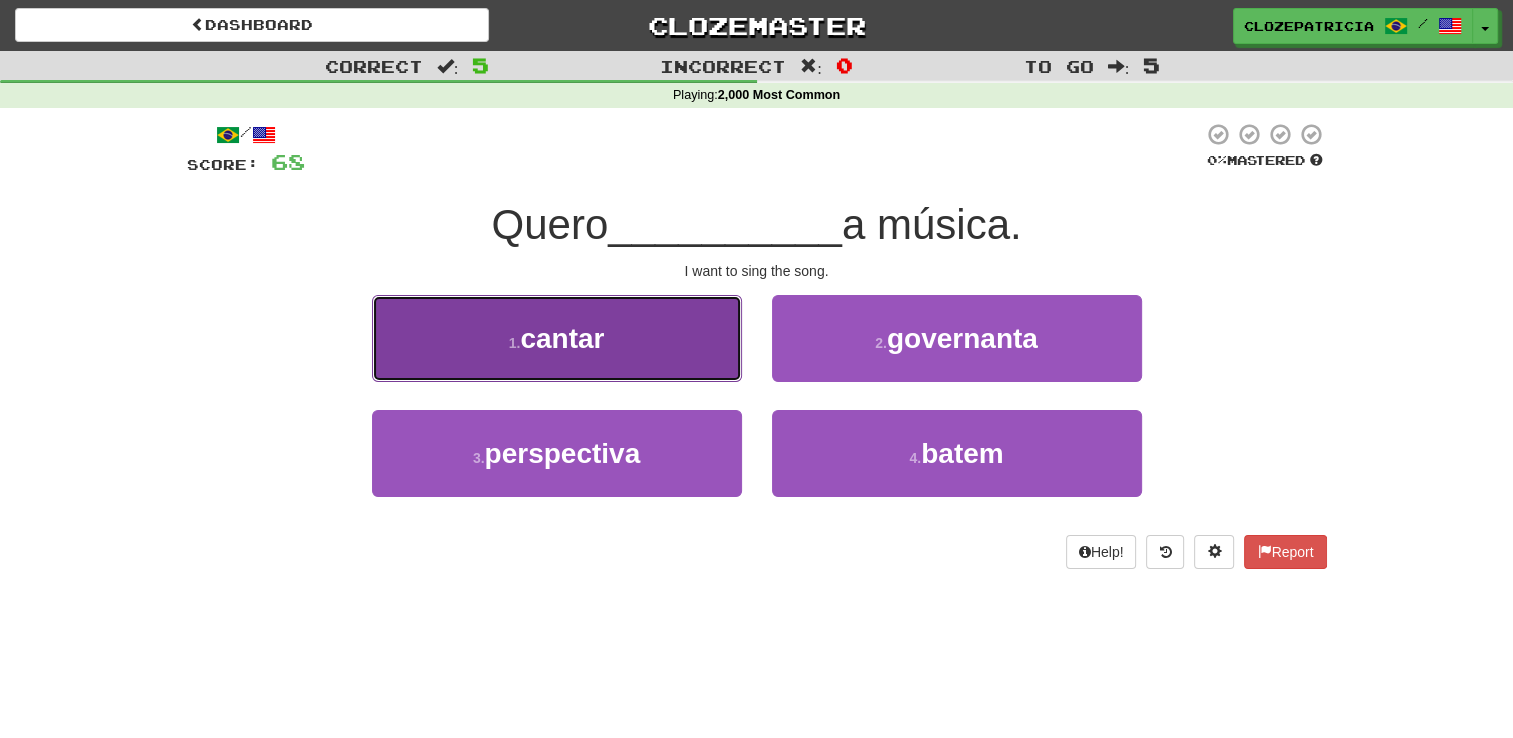 click on "1 .  cantar" at bounding box center (557, 338) 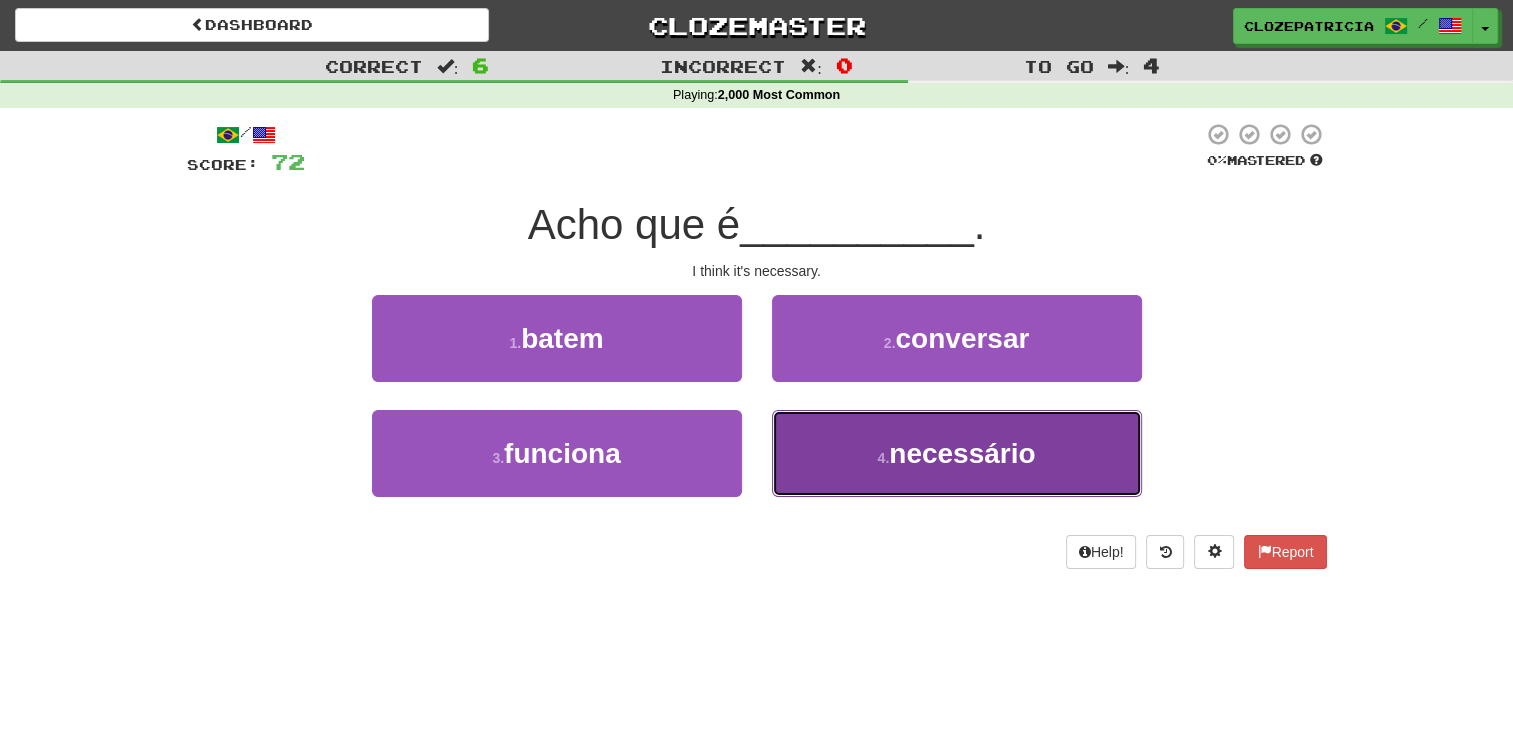 click on "4 .  necessário" at bounding box center [957, 453] 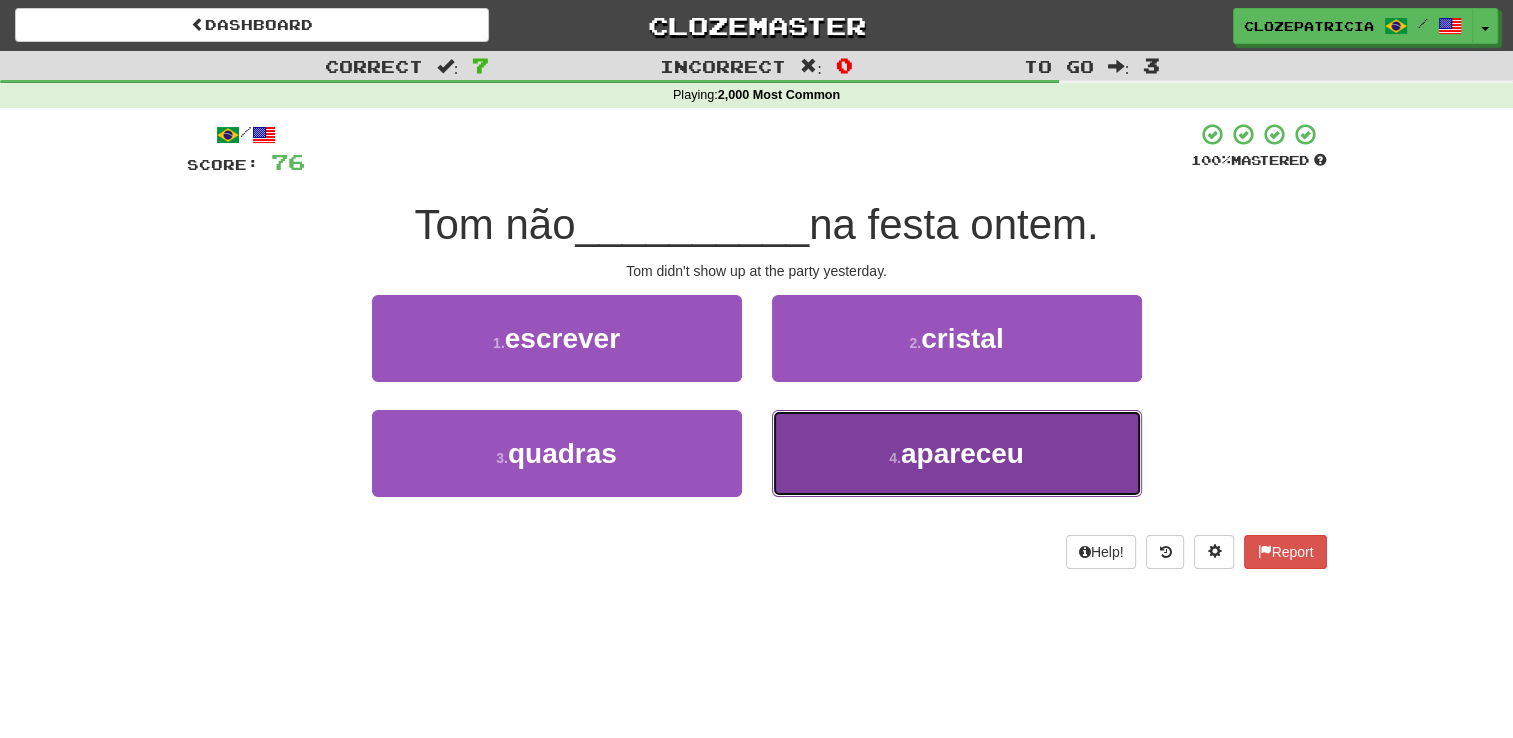 click on "4 .  apareceu" at bounding box center (957, 453) 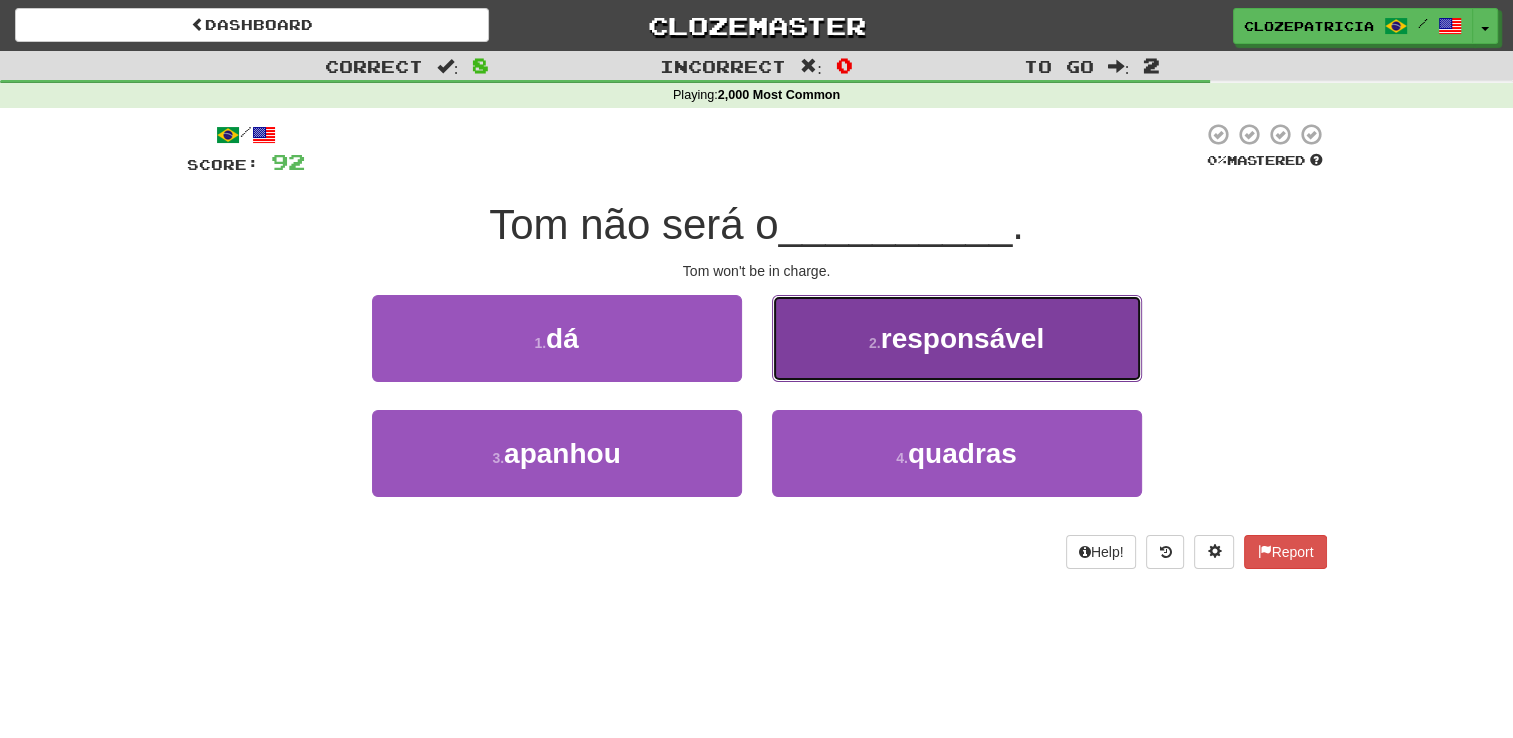 click on "responsável" at bounding box center [962, 338] 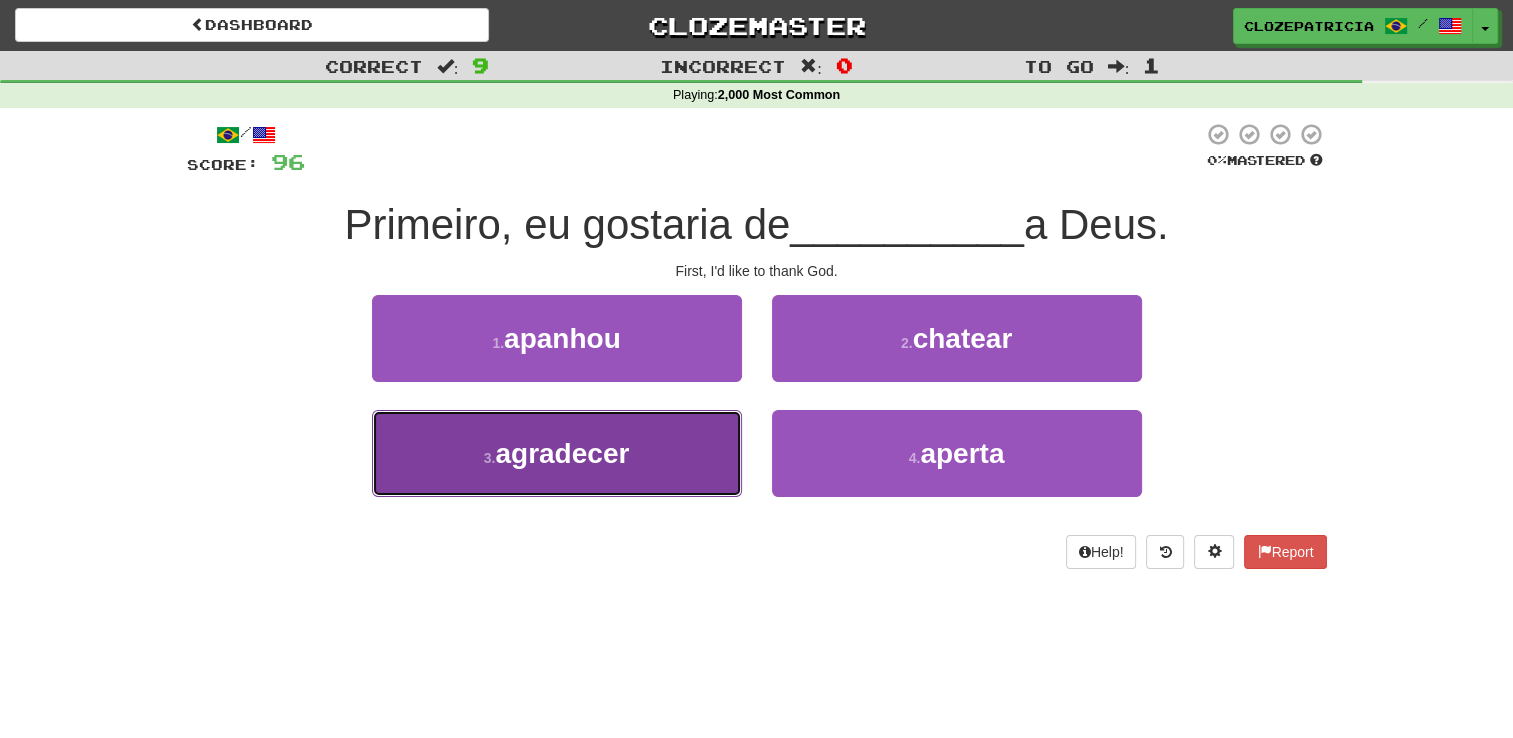 click on "agradecer" at bounding box center [562, 453] 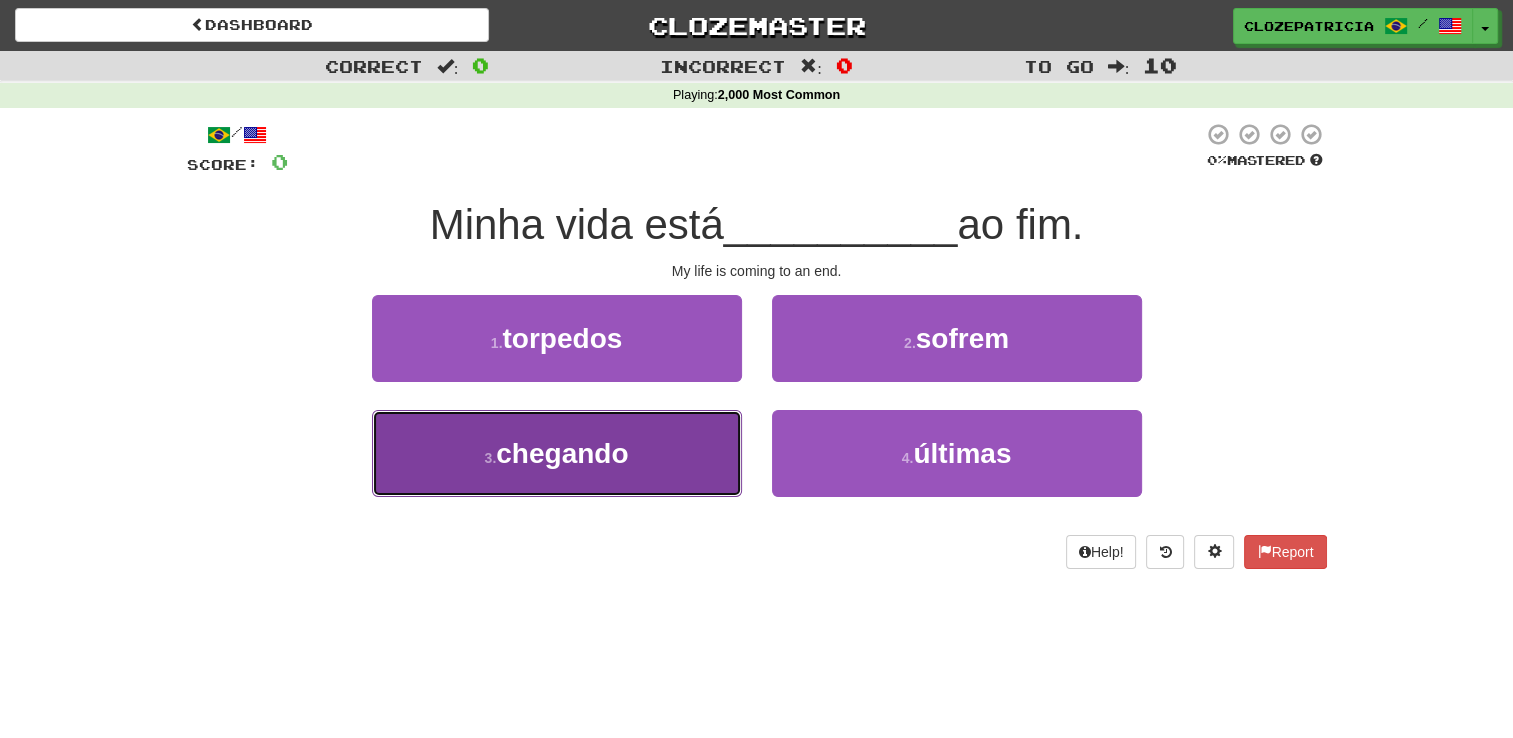 click on "3 .  chegando" at bounding box center [557, 453] 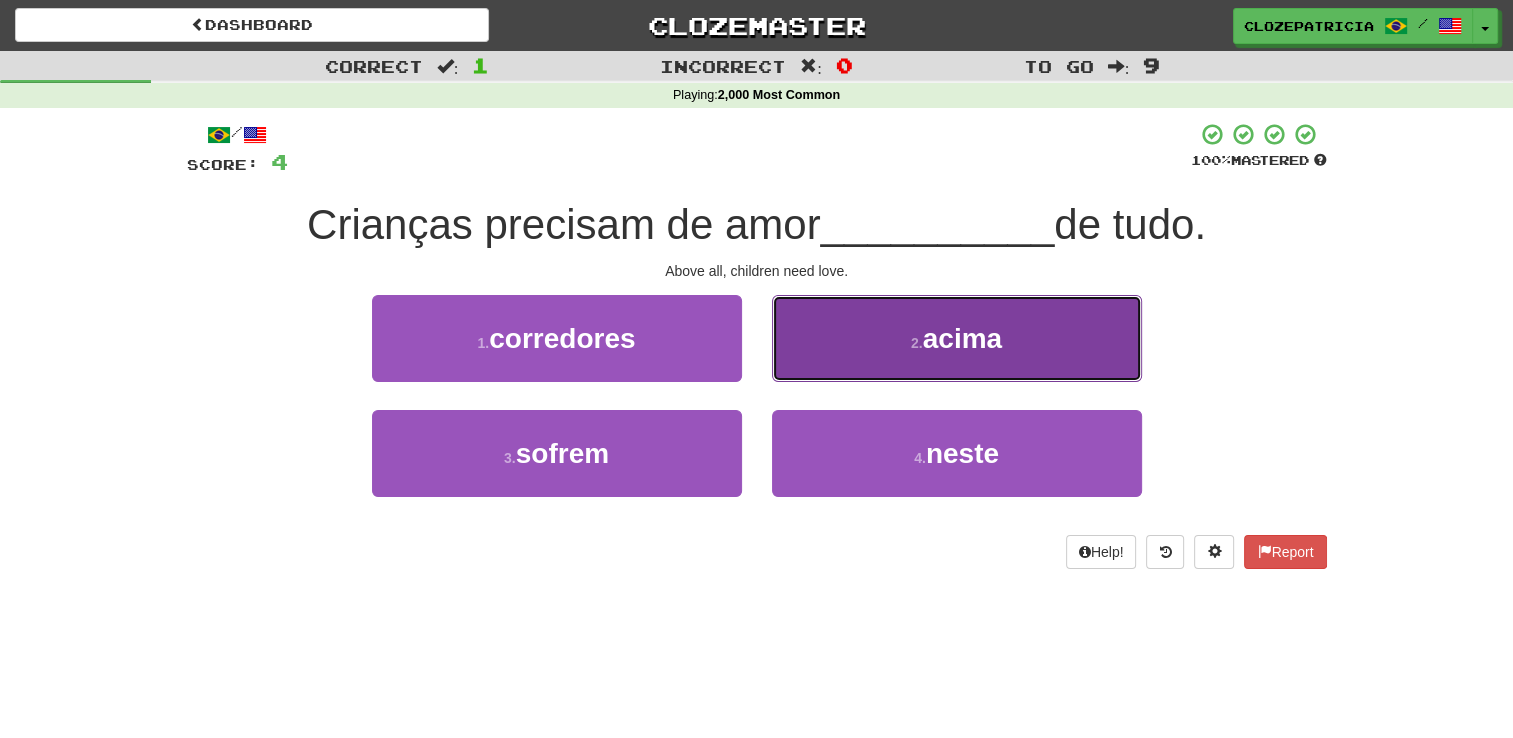 click on "2 .  acima" at bounding box center (957, 338) 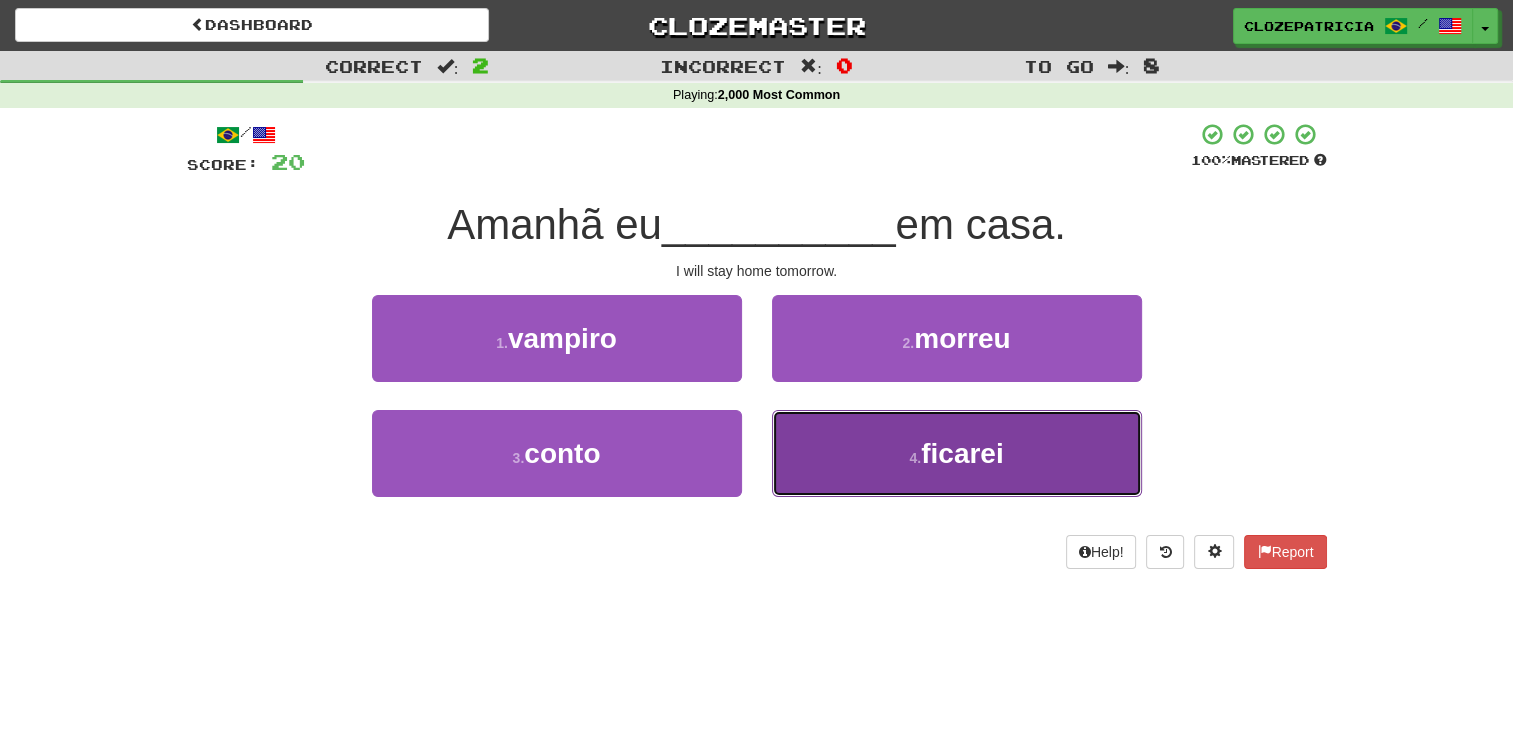 click on "4 .  ficarei" at bounding box center [957, 453] 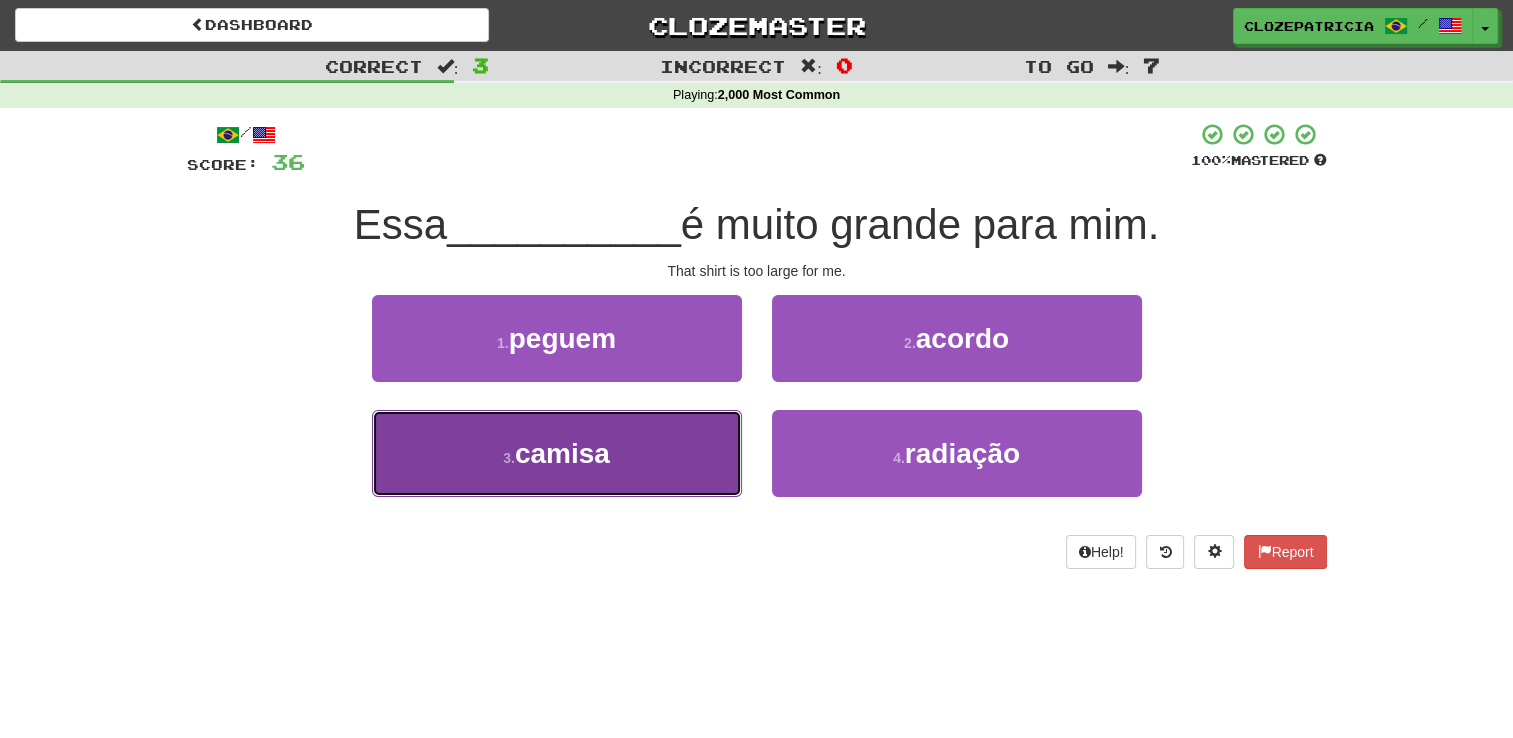click on "3 .  camisa" at bounding box center [557, 453] 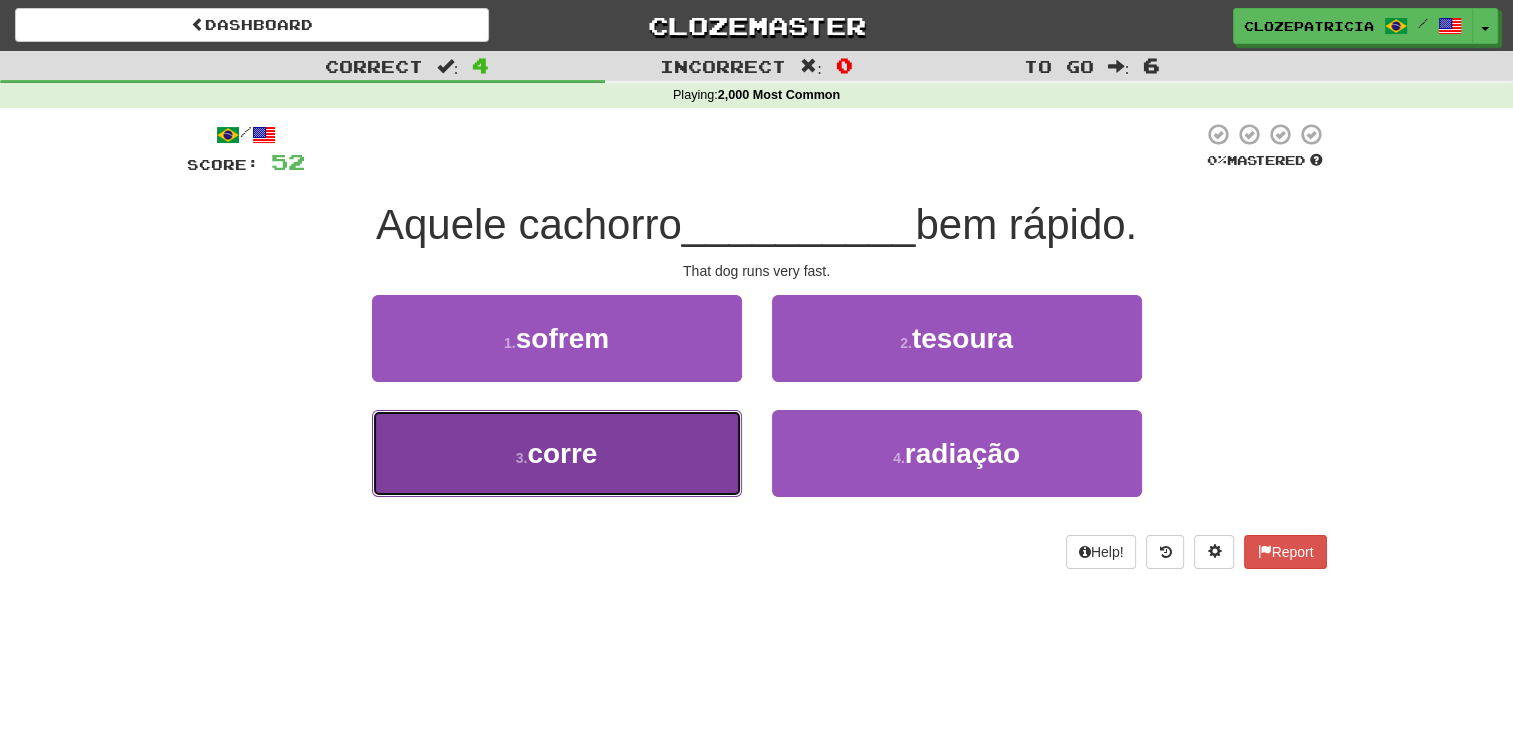 click on "3 .  corre" at bounding box center [557, 453] 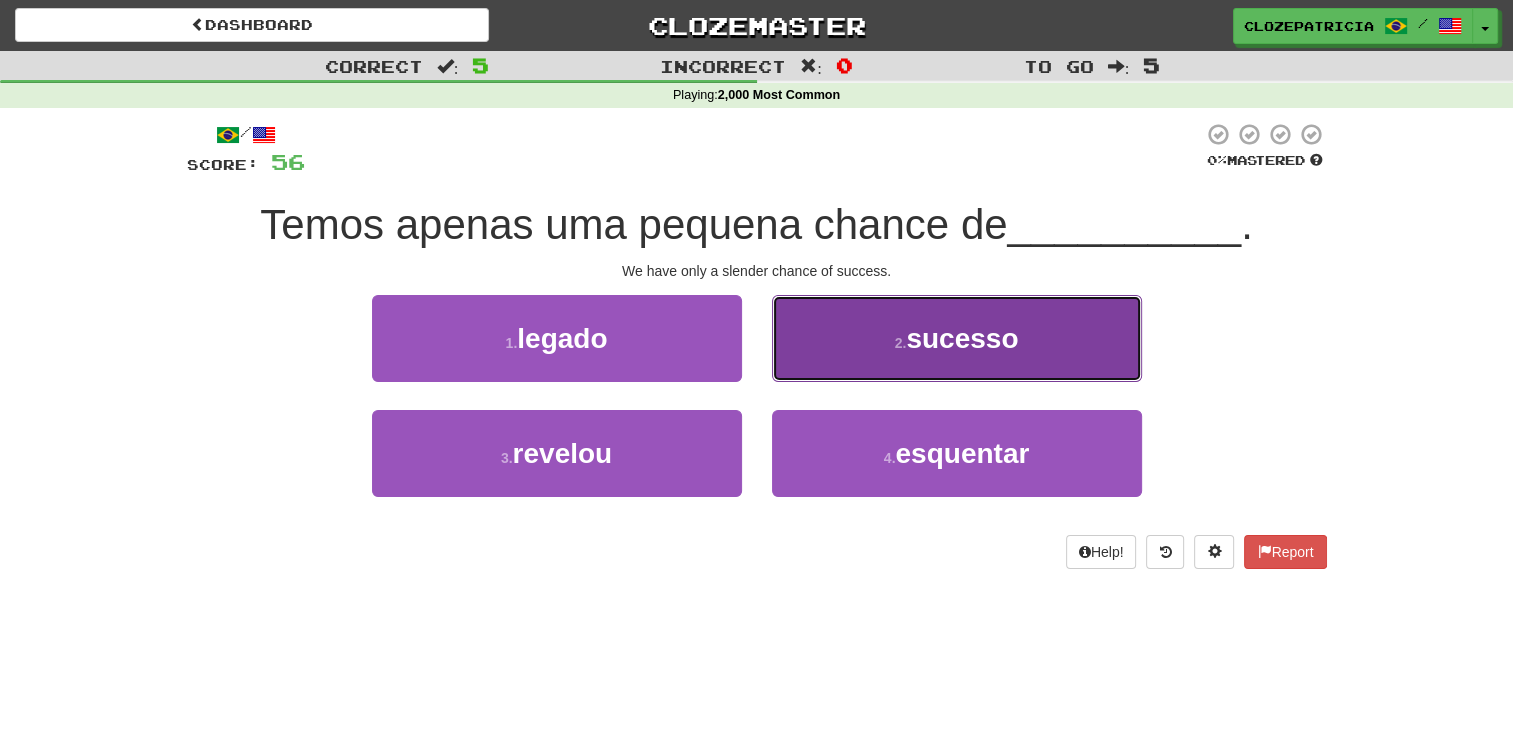 click on "sucesso" at bounding box center (962, 338) 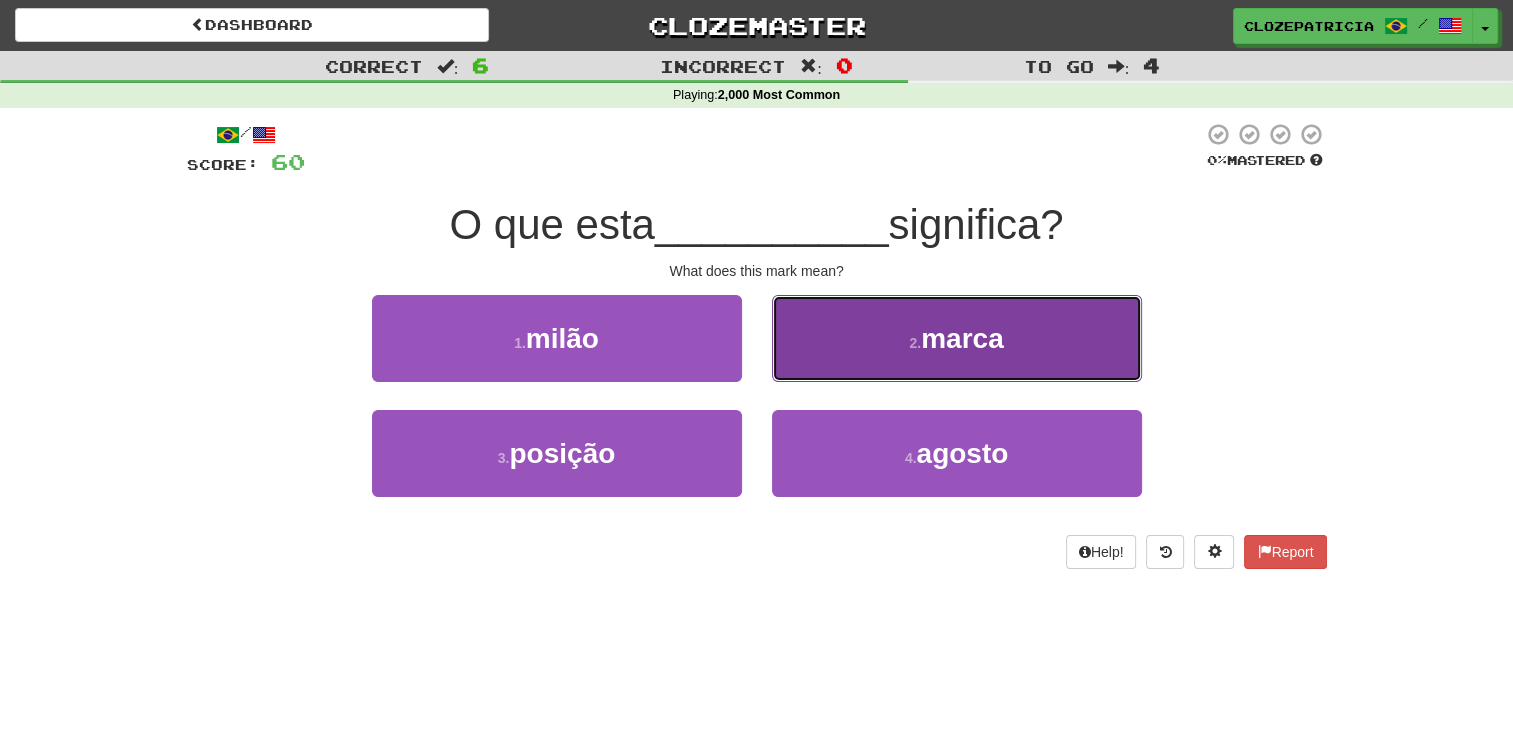 click on "2 .  marca" at bounding box center (957, 338) 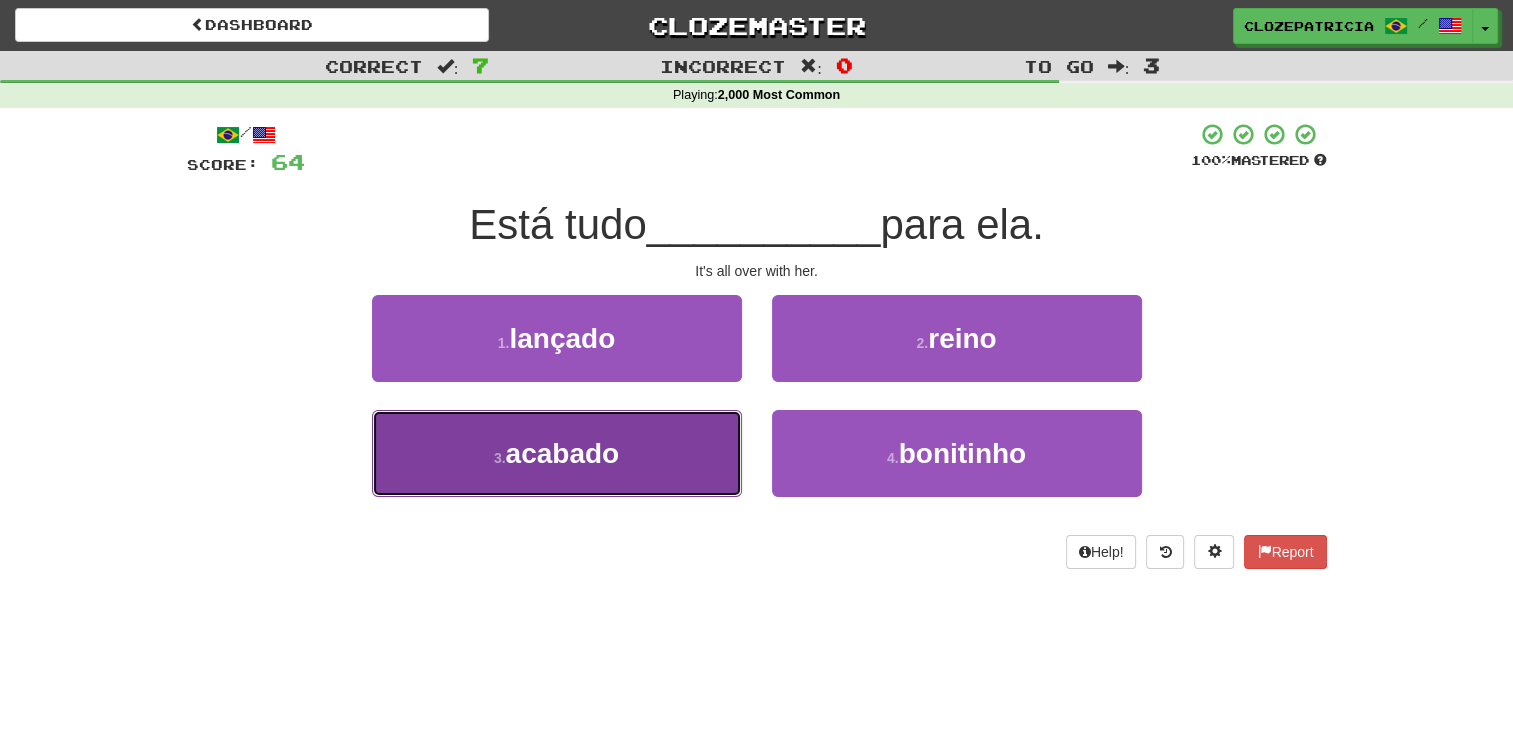 click on "acabado" at bounding box center (563, 453) 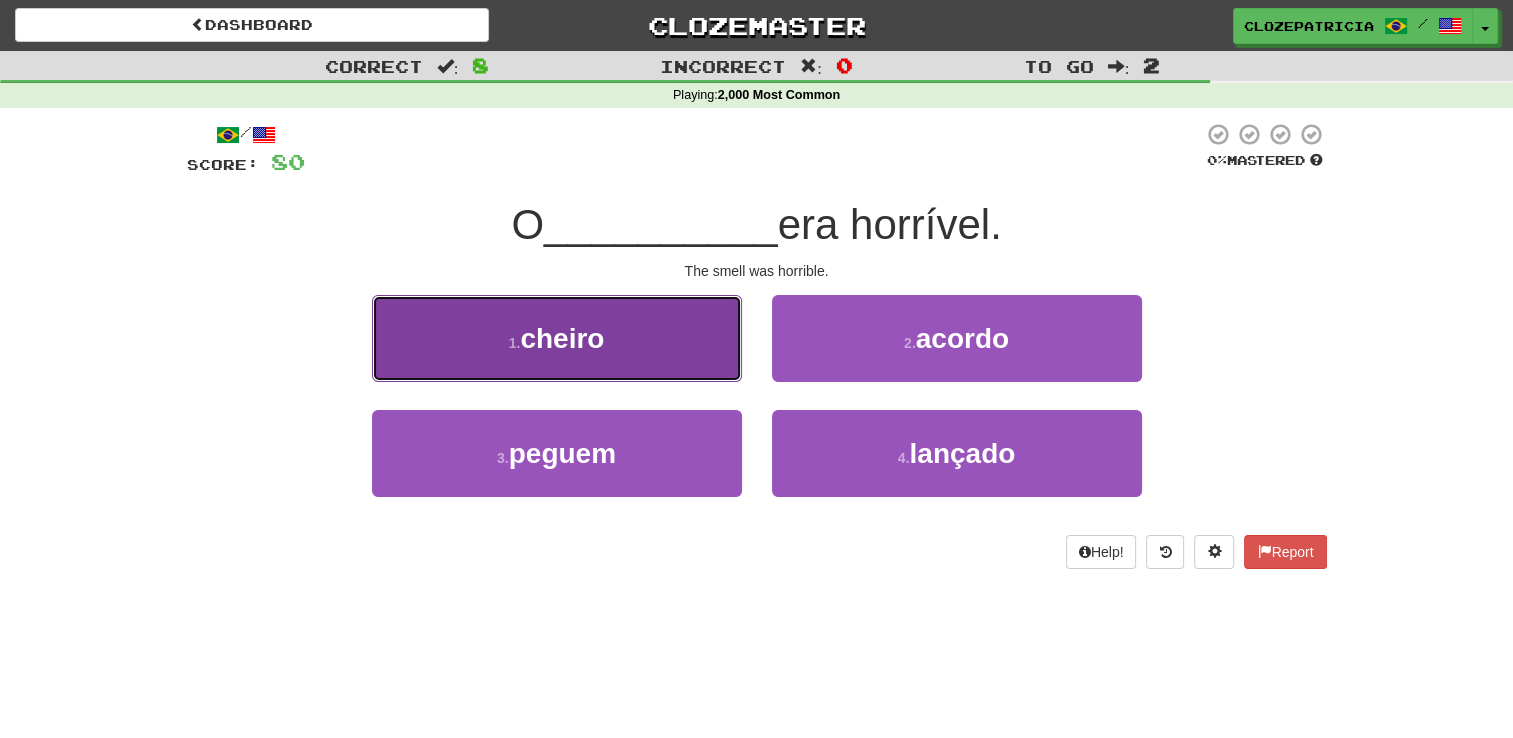 click on "1 .  cheiro" at bounding box center (557, 338) 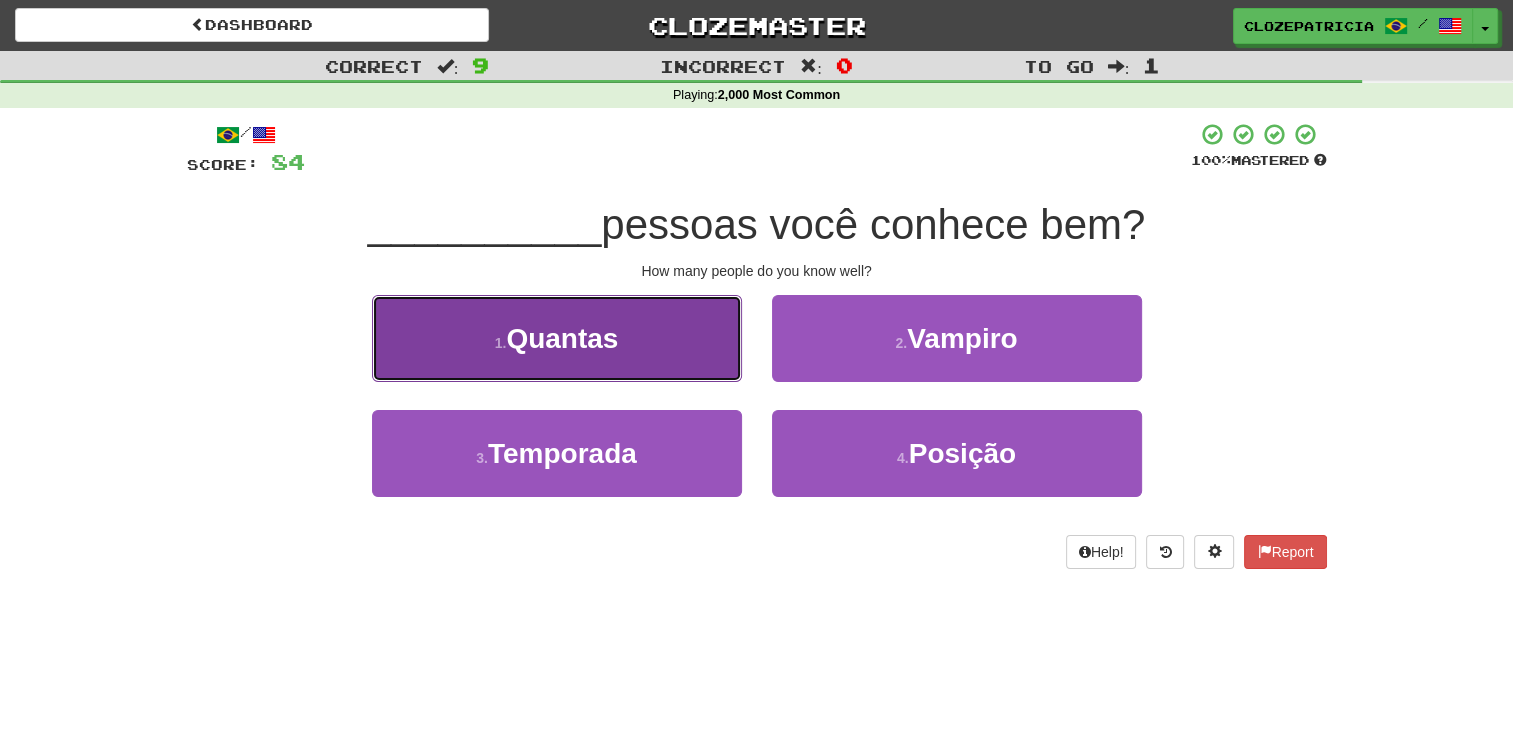 click on "1 .  Quantas" at bounding box center (557, 338) 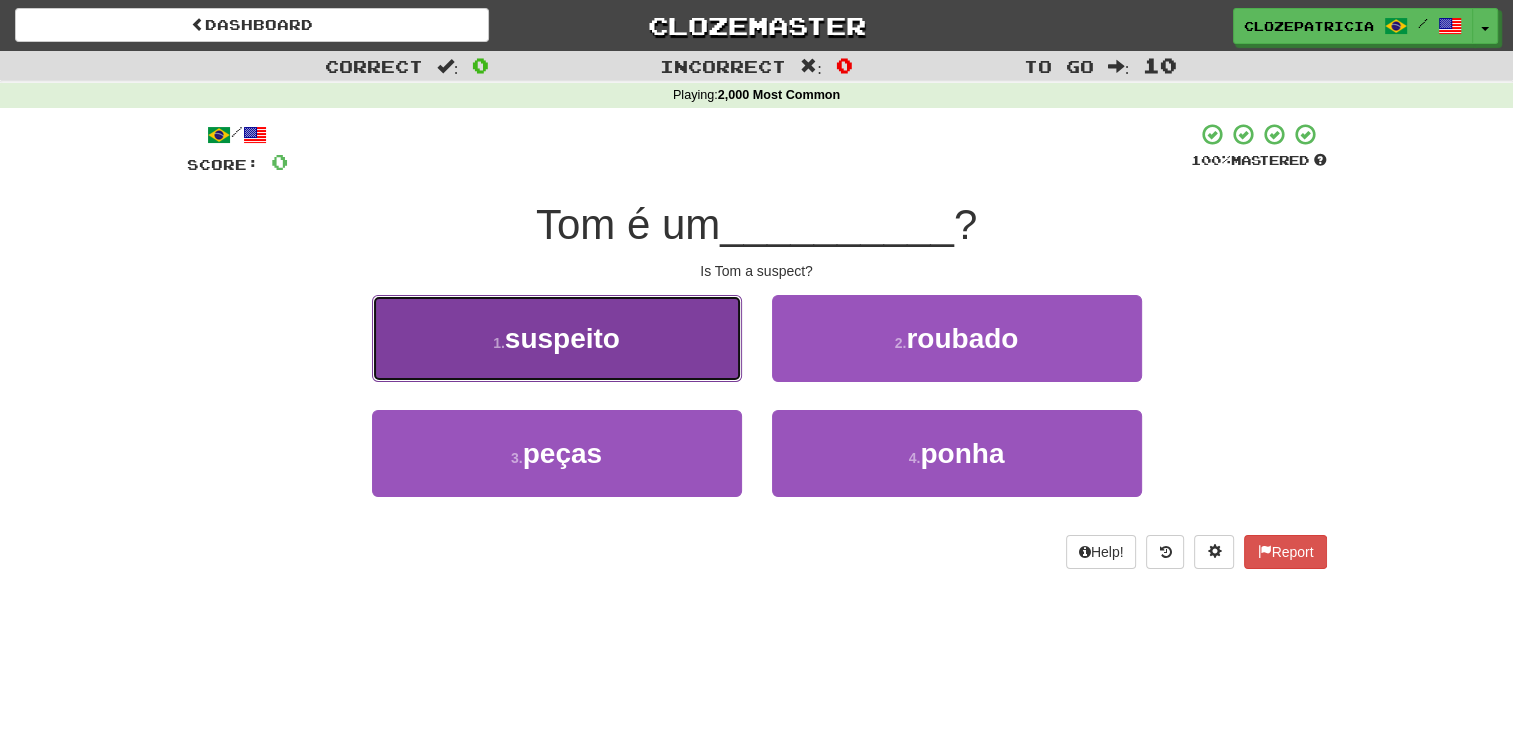 click on "1 .  suspeito" at bounding box center (557, 338) 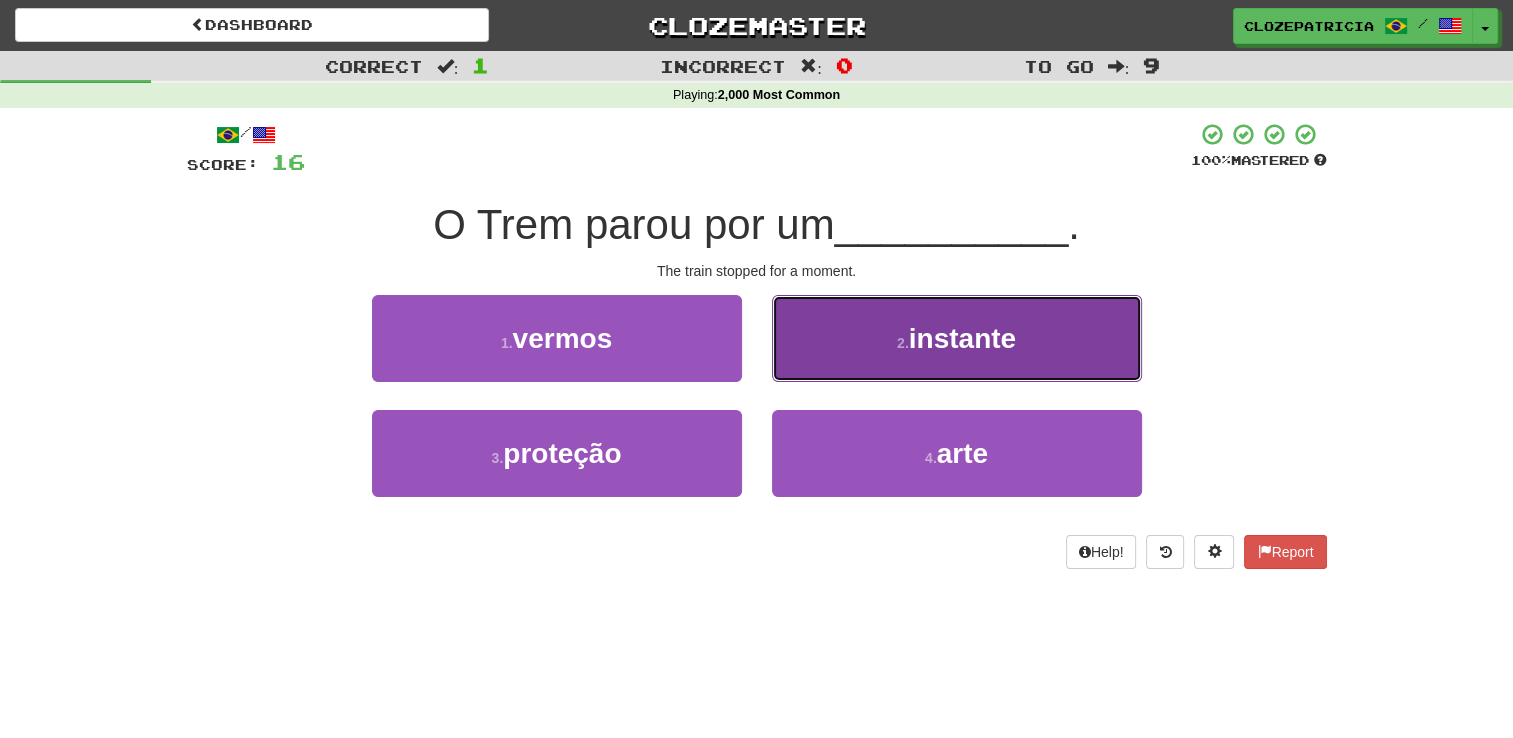 click on "instante" at bounding box center (962, 338) 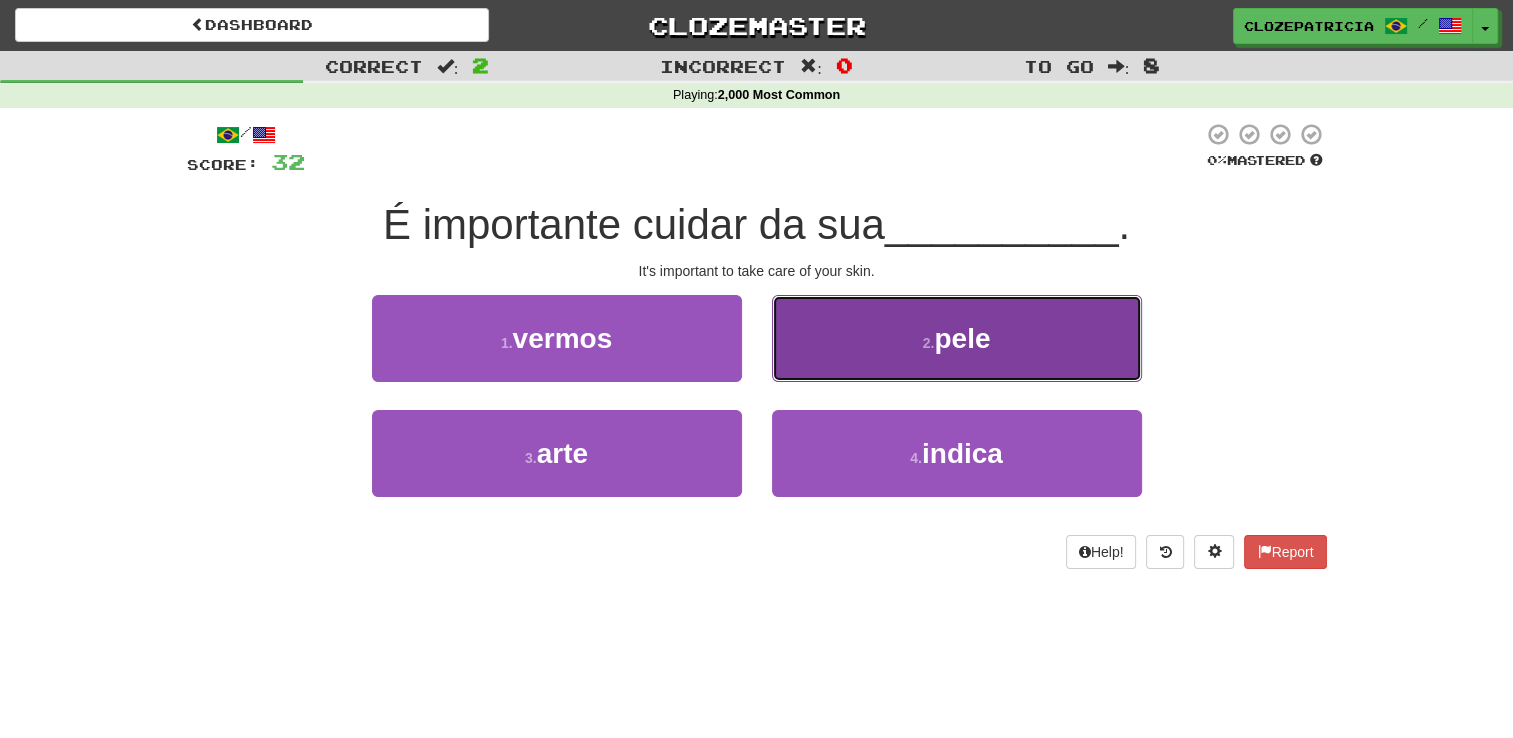 click on "pele" at bounding box center [962, 338] 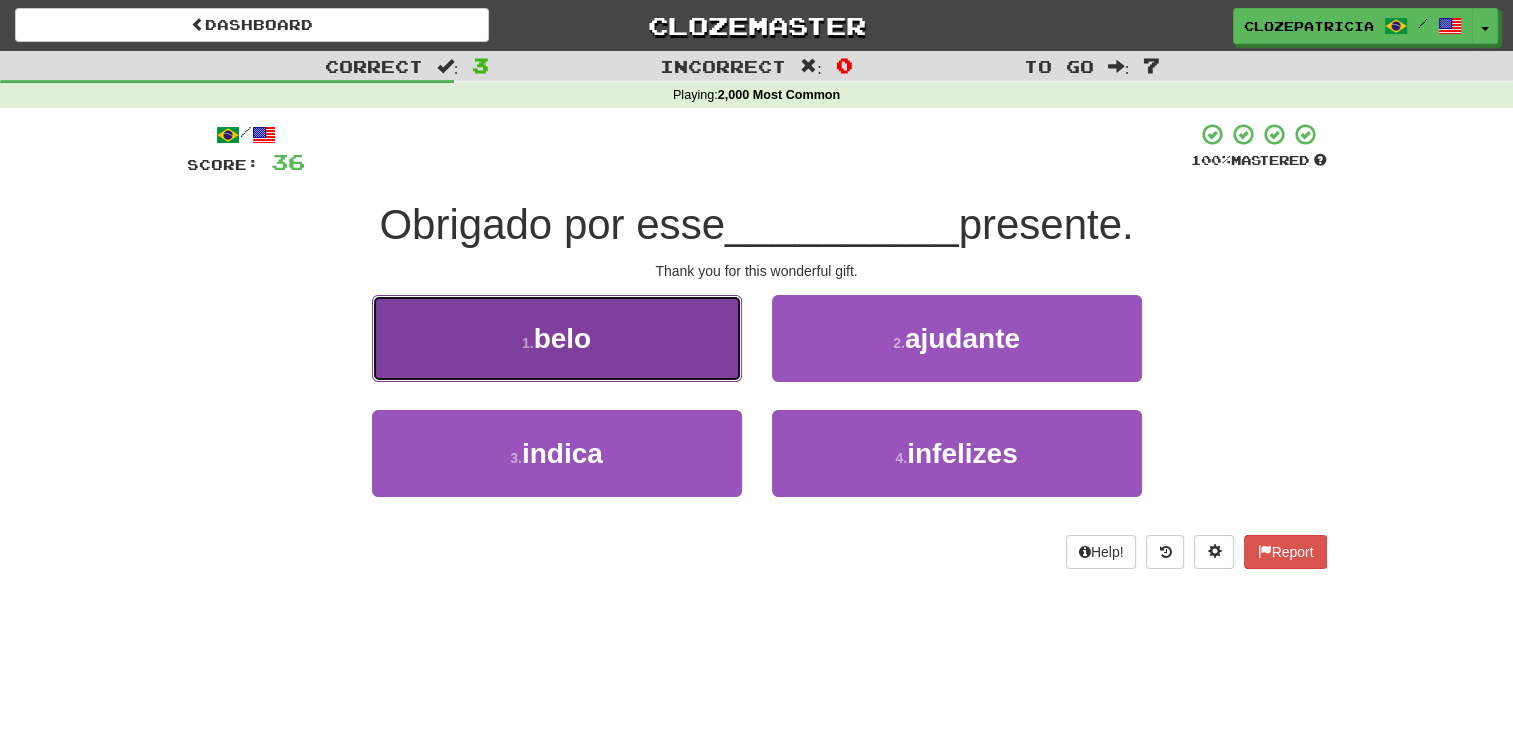 click on "1 .  belo" at bounding box center (557, 338) 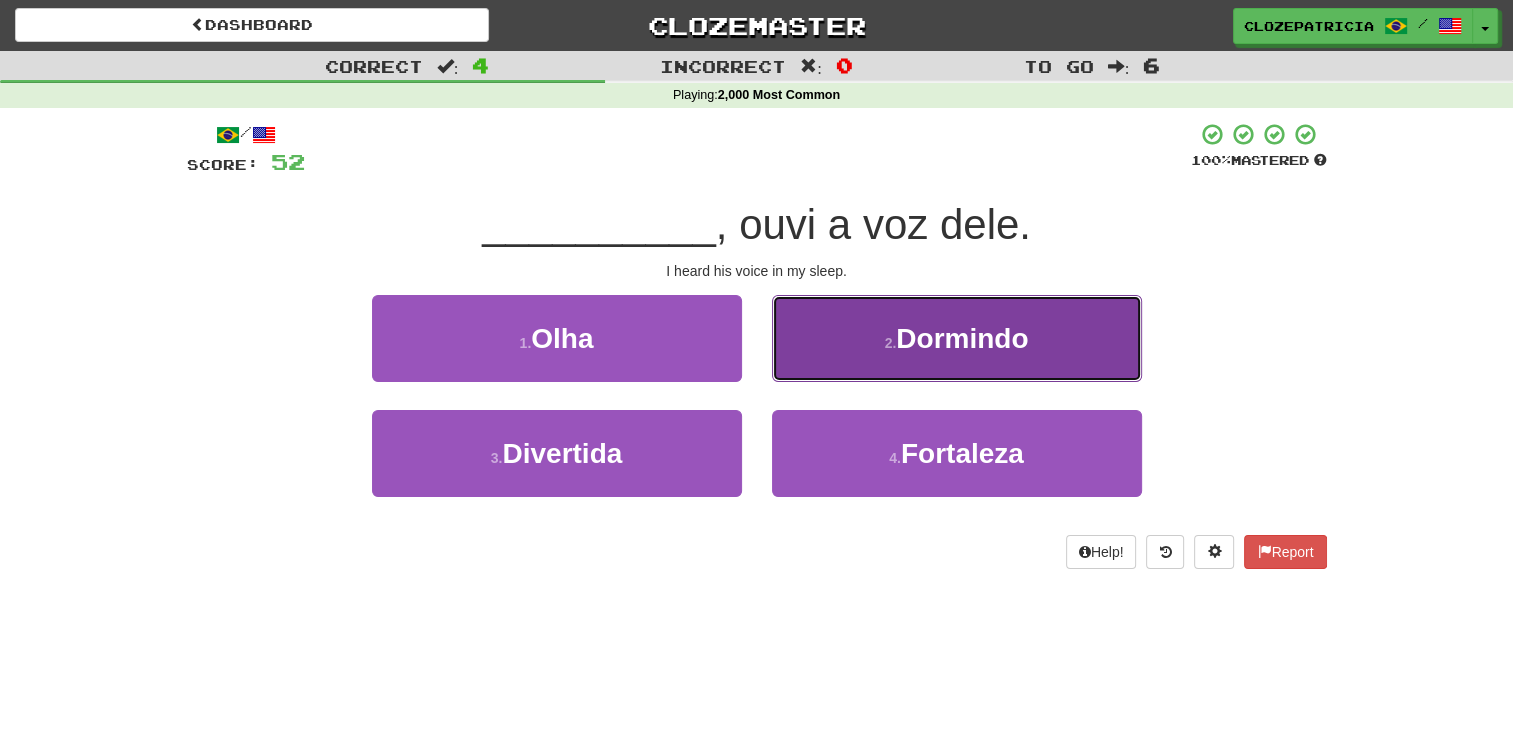 click on "Dormindo" at bounding box center (962, 338) 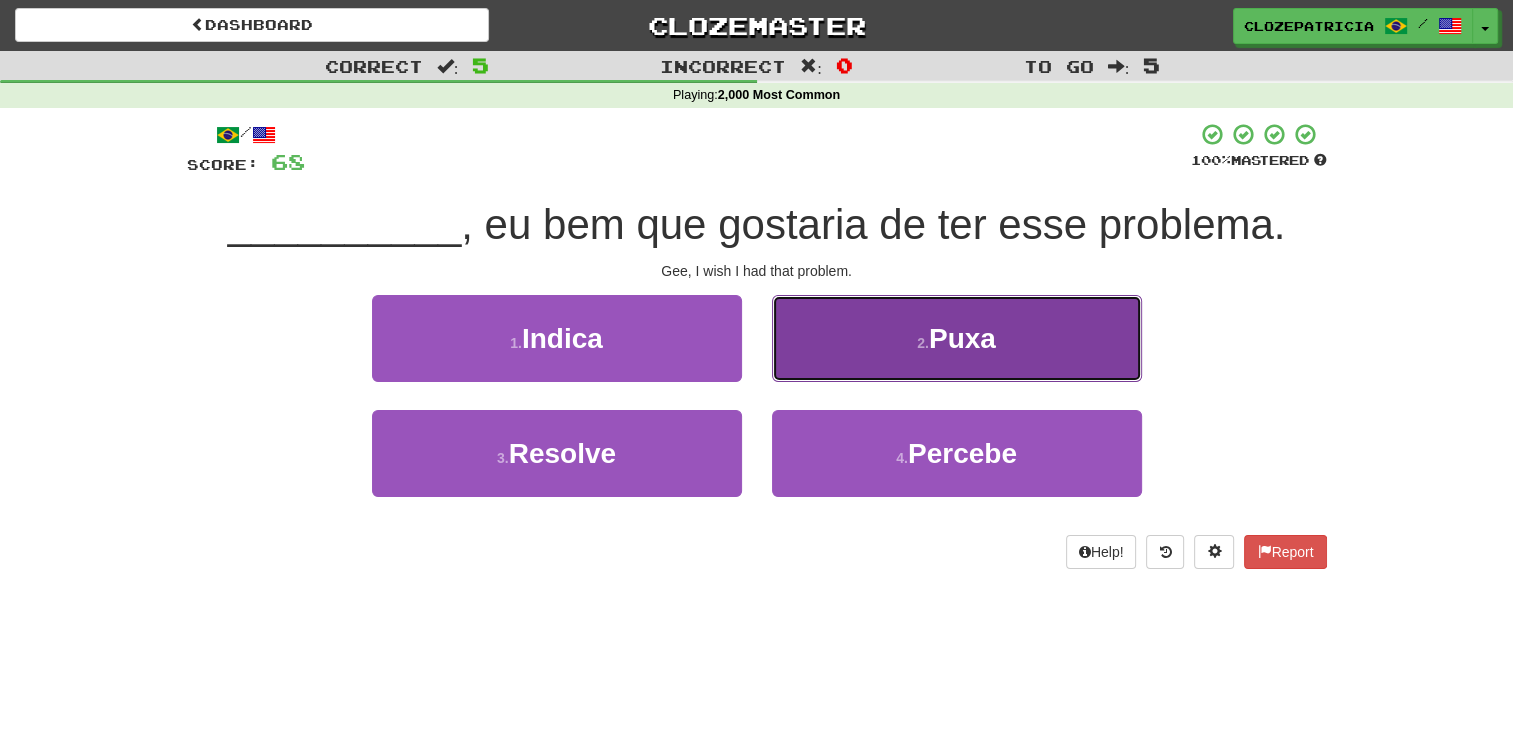 click on "2 .  Puxa" at bounding box center [957, 338] 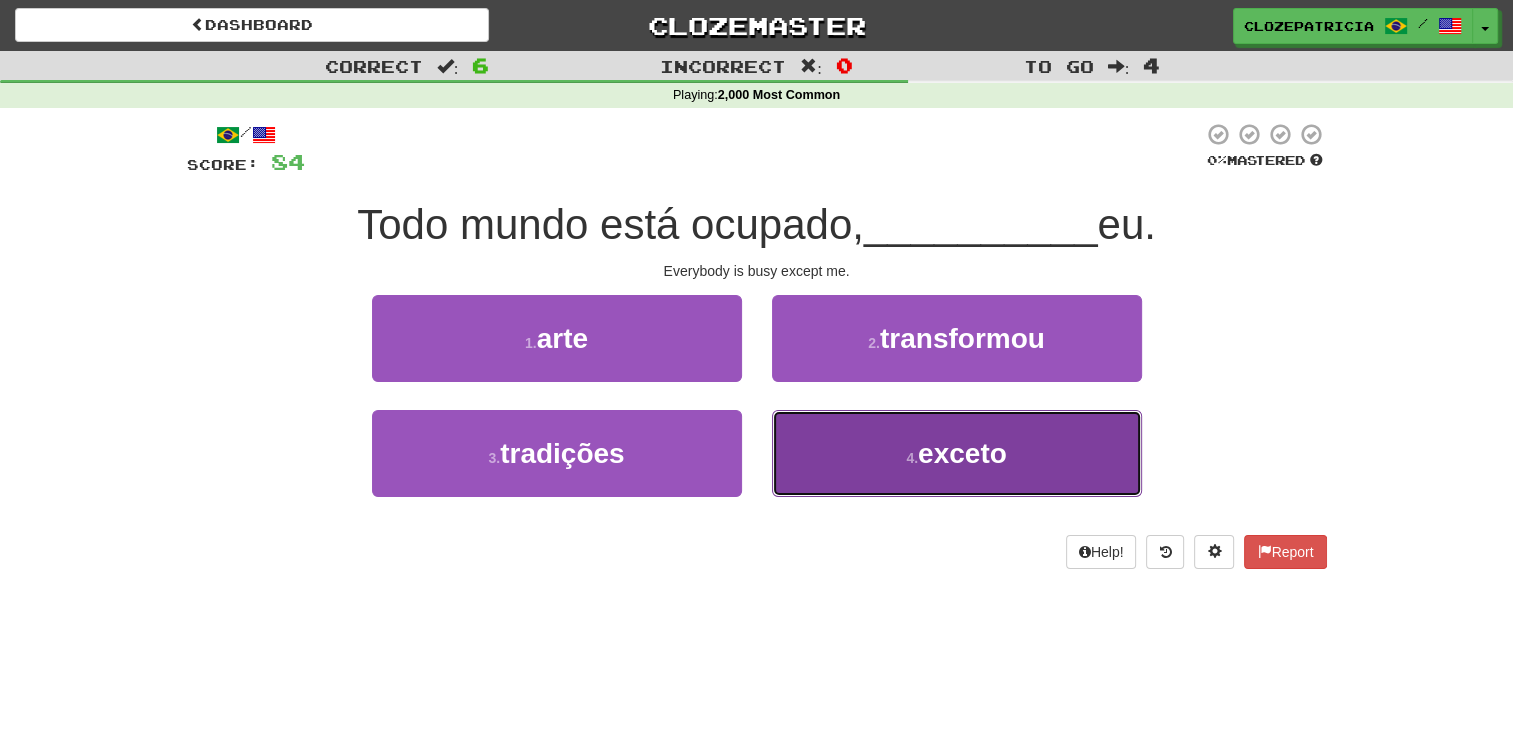 click on "4 .  exceto" at bounding box center (957, 453) 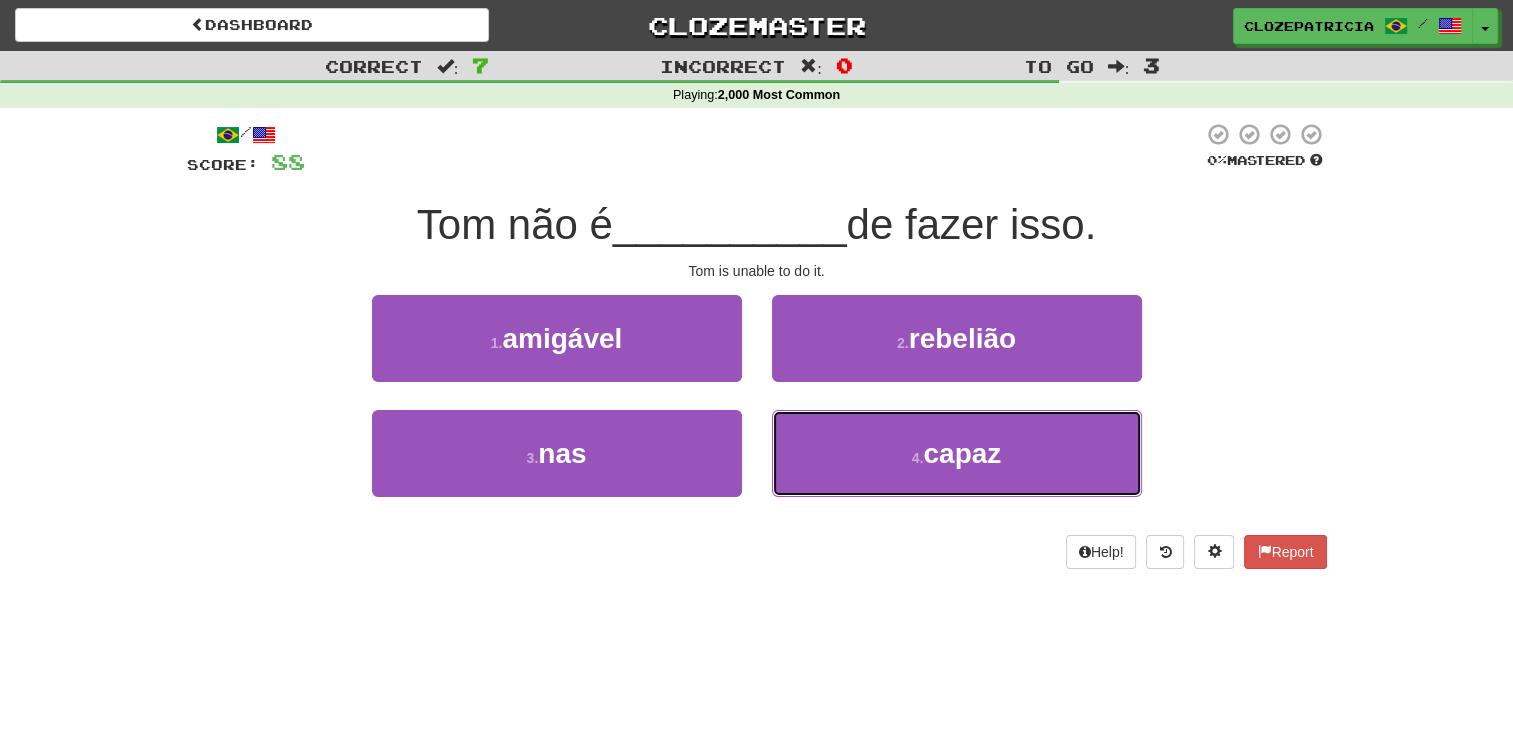 click on "4 .  capaz" at bounding box center (957, 453) 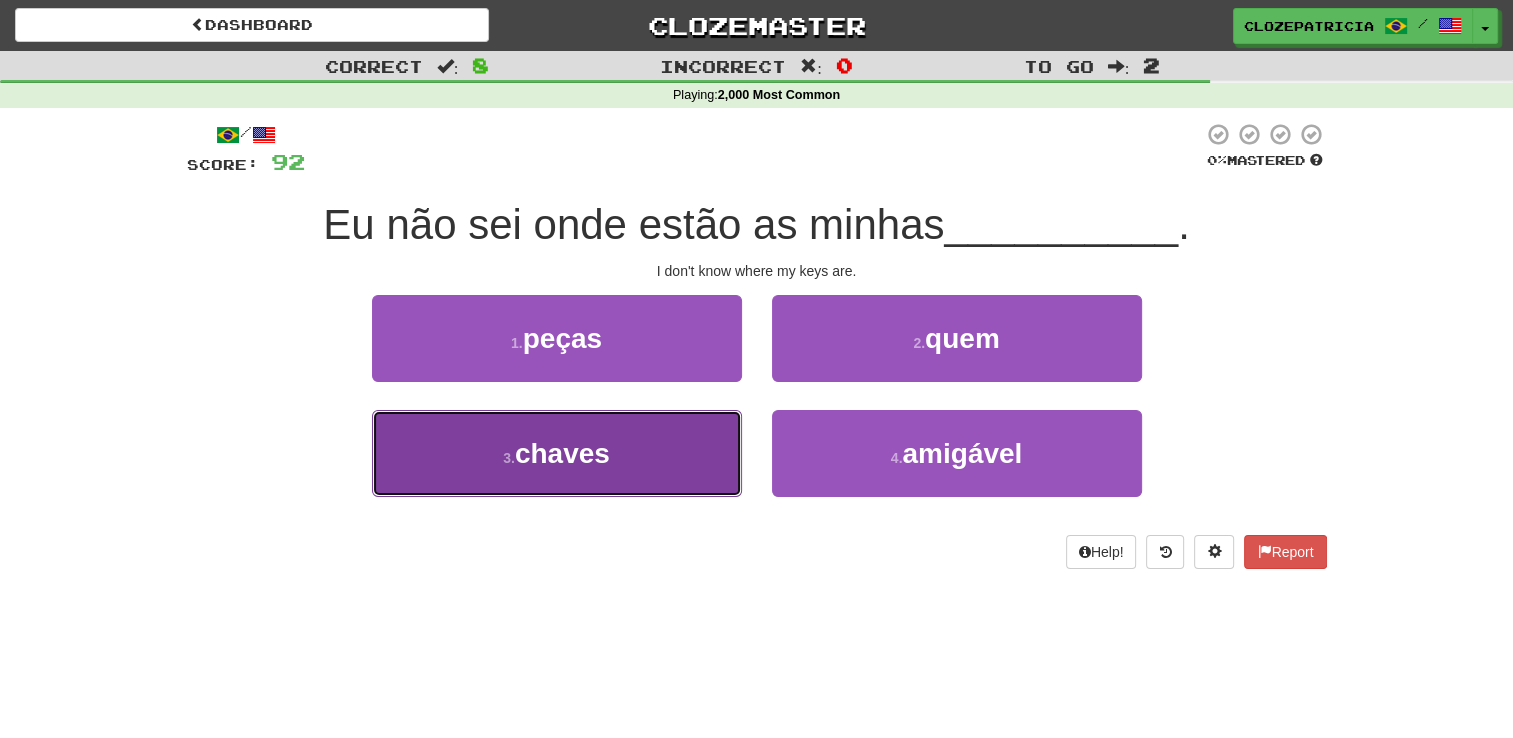 click on "3 .  chaves" at bounding box center [557, 453] 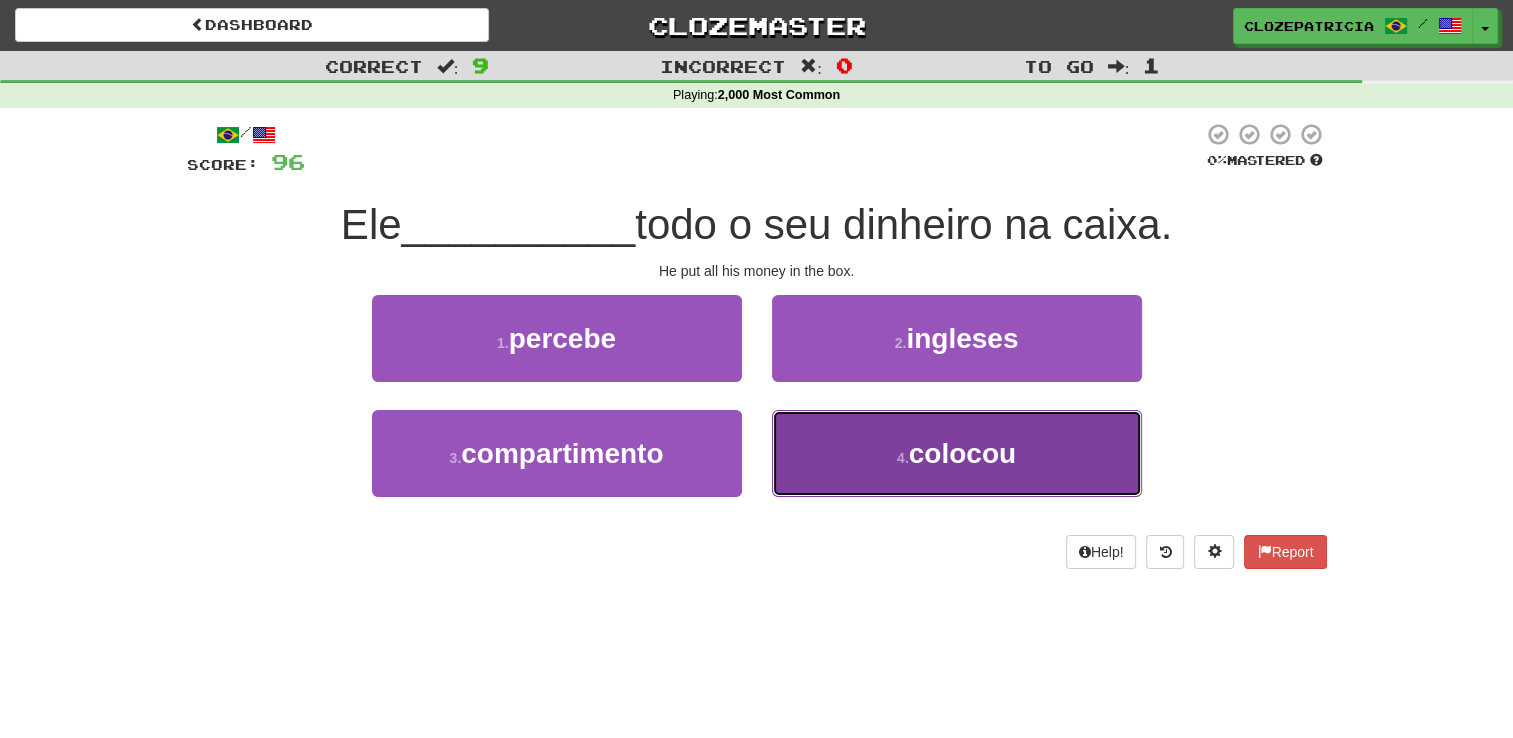 click on "colocou" at bounding box center [962, 453] 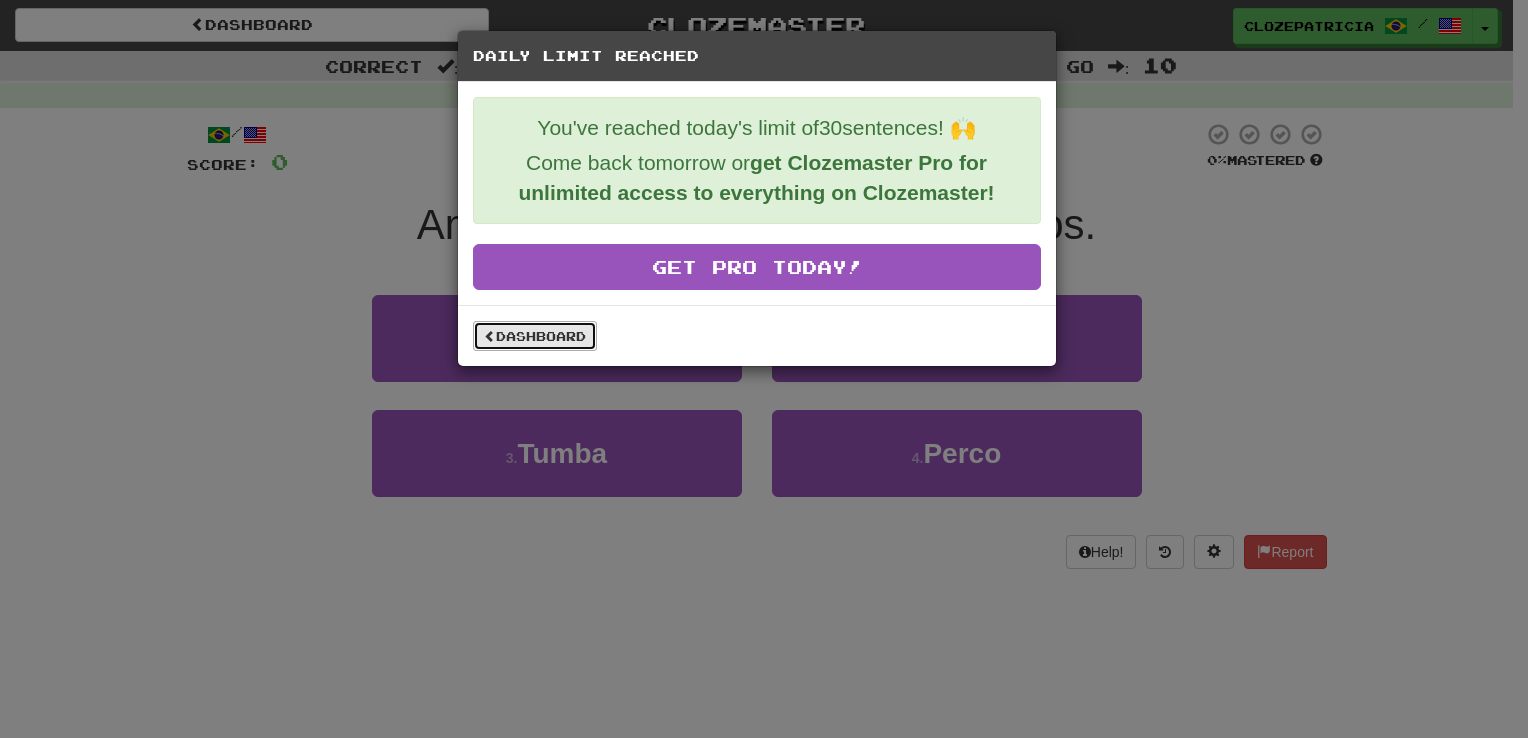 click on "Dashboard" at bounding box center (535, 336) 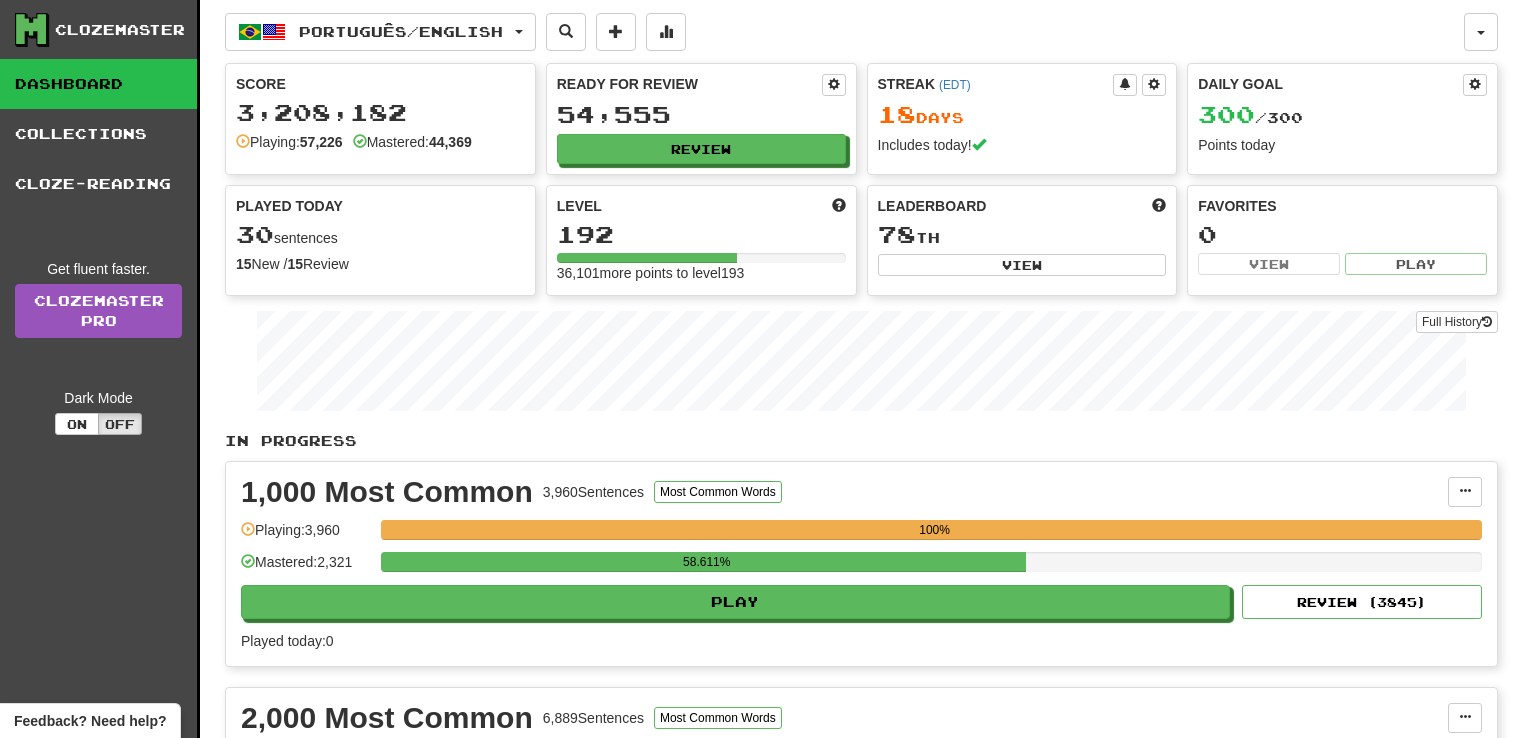 scroll, scrollTop: 0, scrollLeft: 0, axis: both 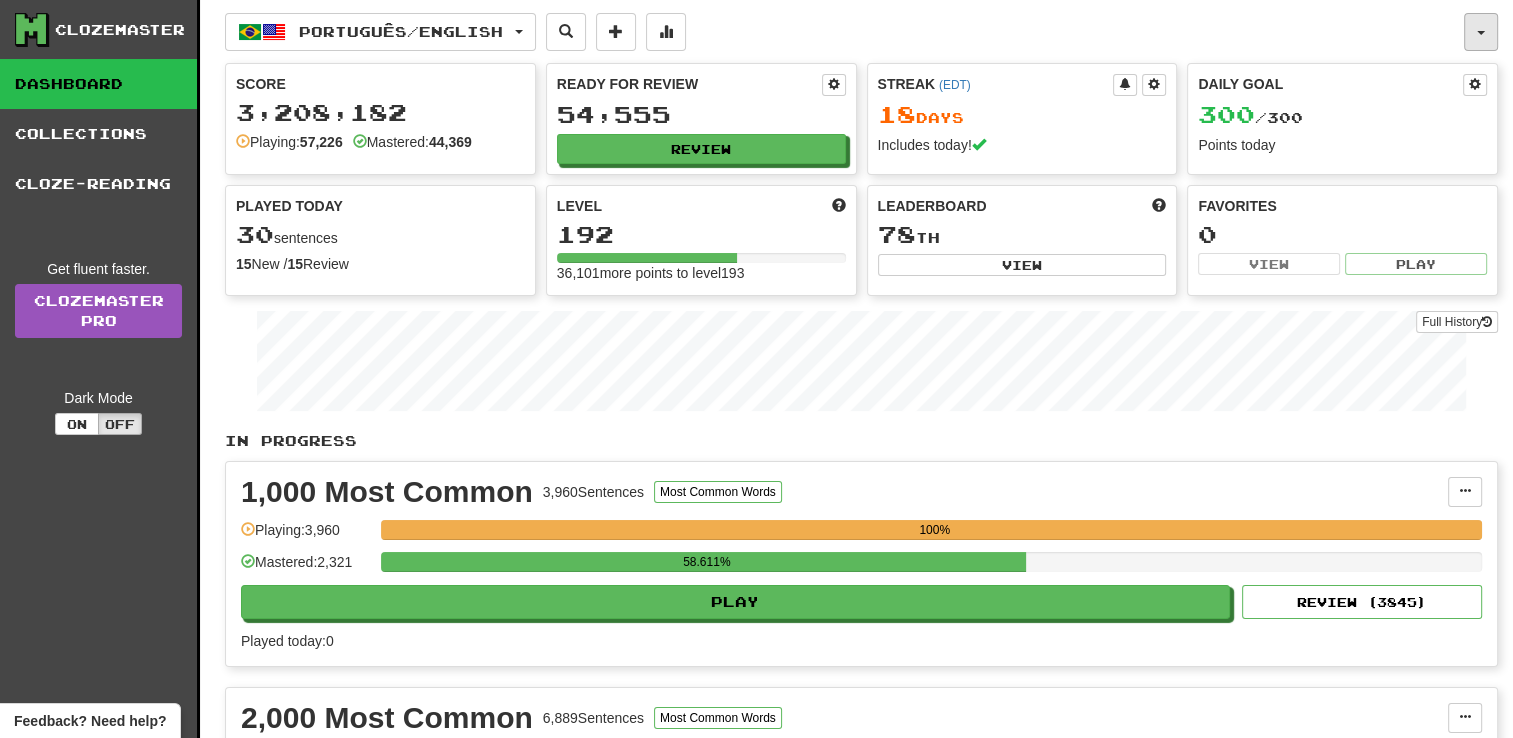 click at bounding box center (1481, 33) 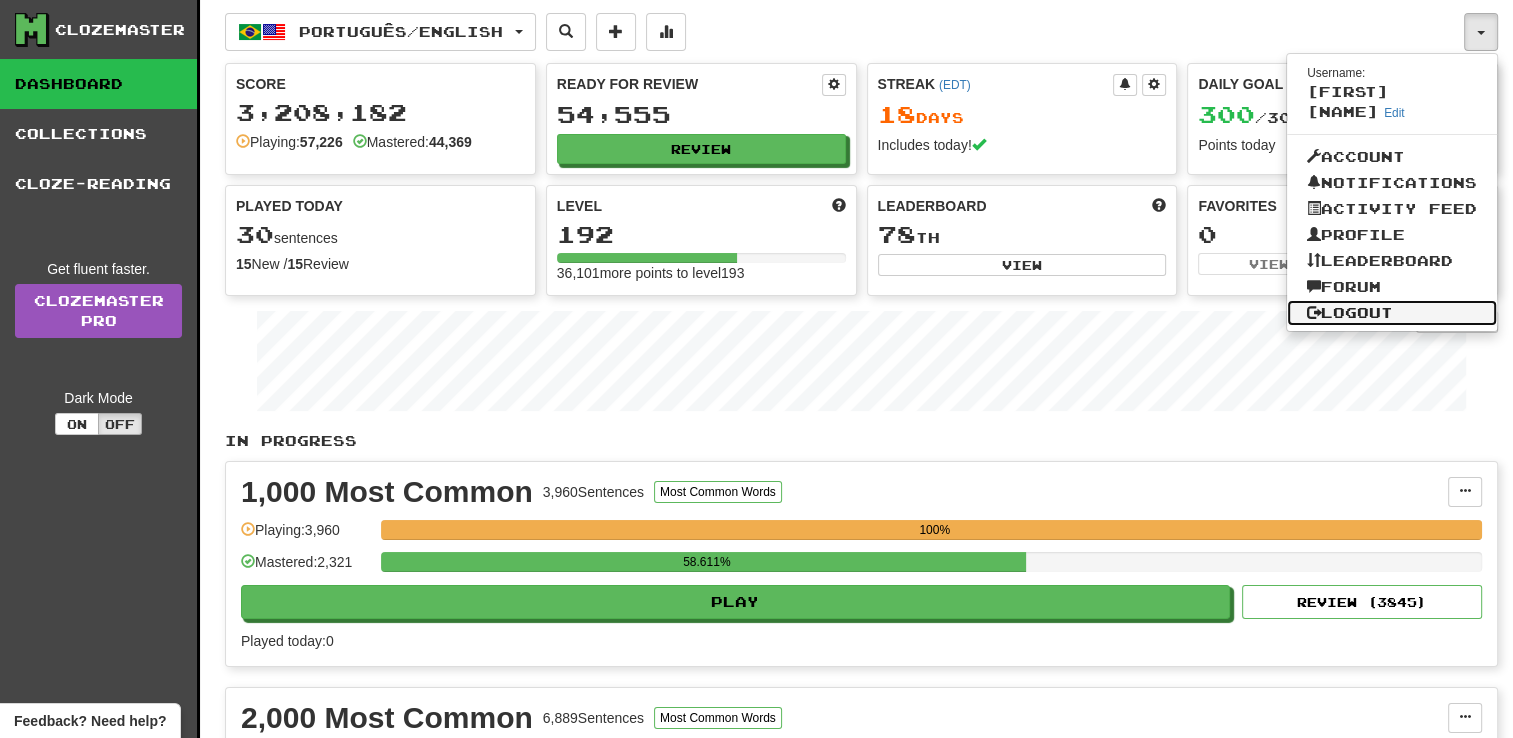 click on "Logout" at bounding box center [1392, 313] 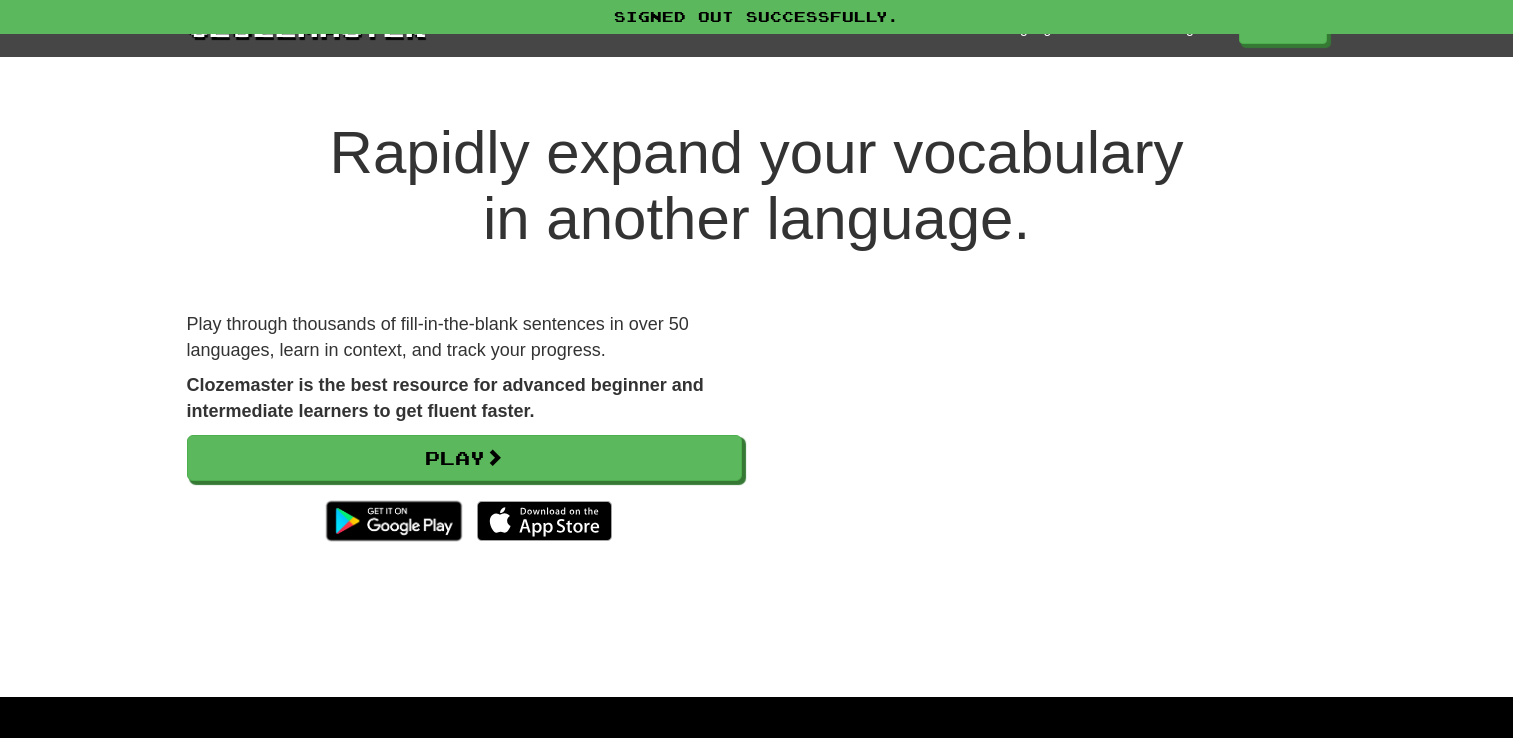 scroll, scrollTop: 0, scrollLeft: 0, axis: both 